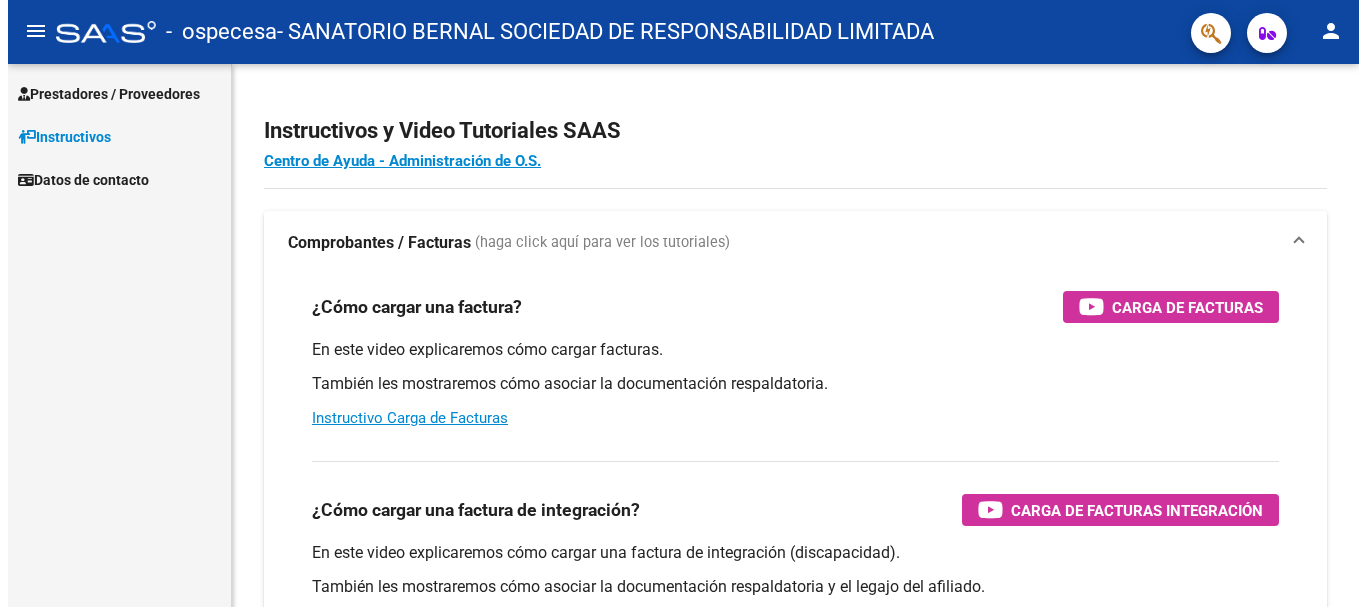 scroll, scrollTop: 0, scrollLeft: 0, axis: both 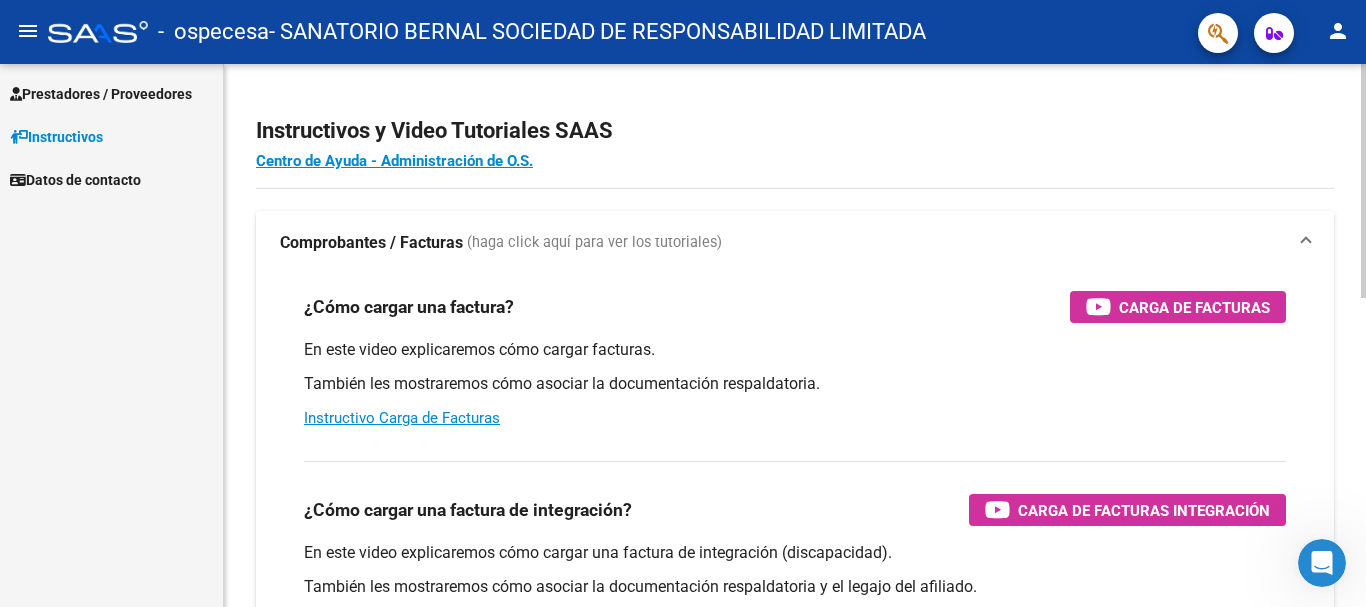 click on "(haga click aquí para ver los tutoriales)" at bounding box center (594, 243) 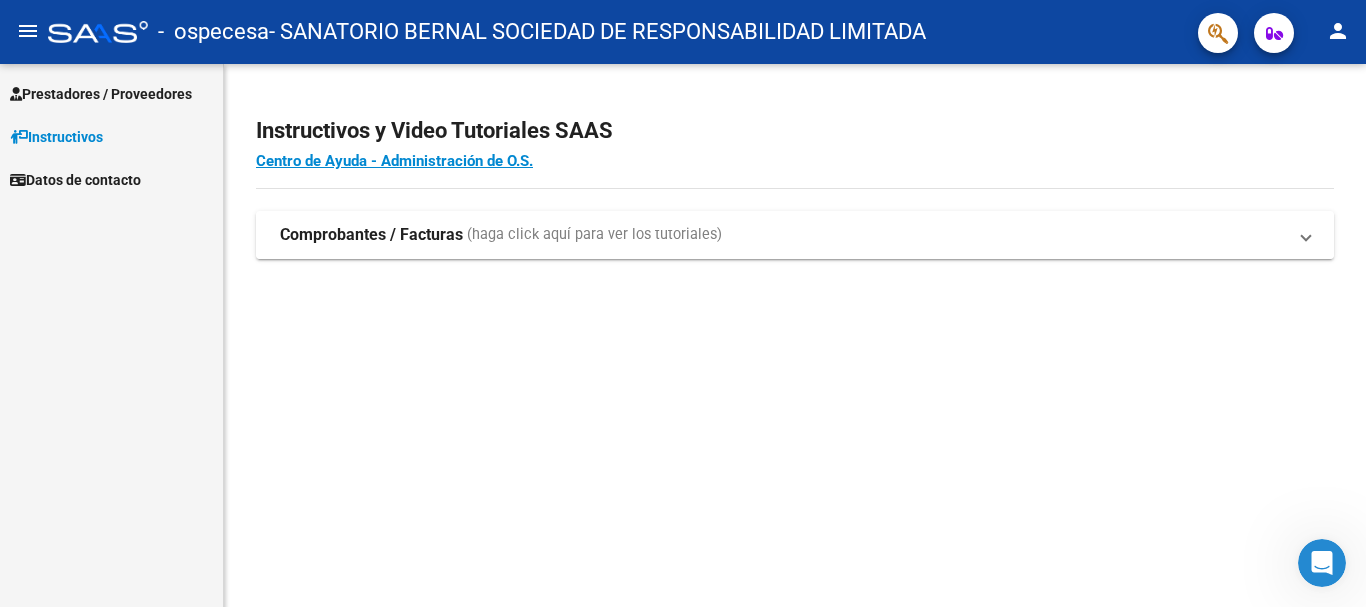 click on "Comprobantes / Facturas" at bounding box center [371, 235] 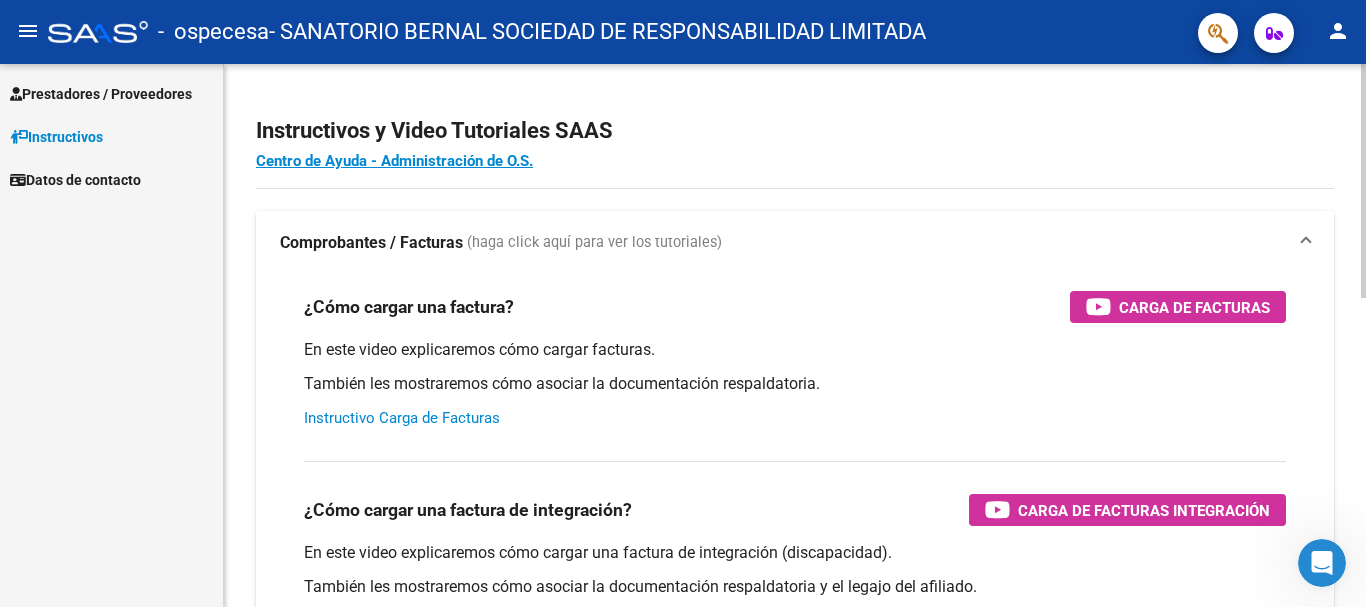 click on "Instructivo Carga de Facturas" at bounding box center (402, 418) 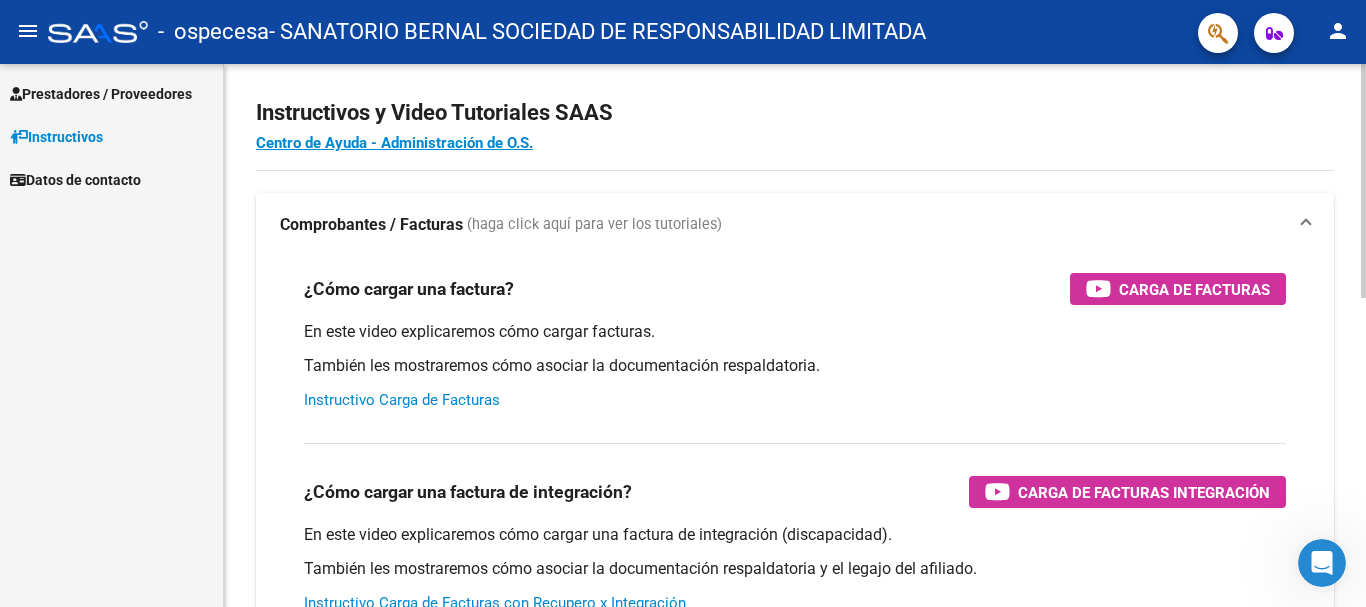 scroll, scrollTop: 0, scrollLeft: 0, axis: both 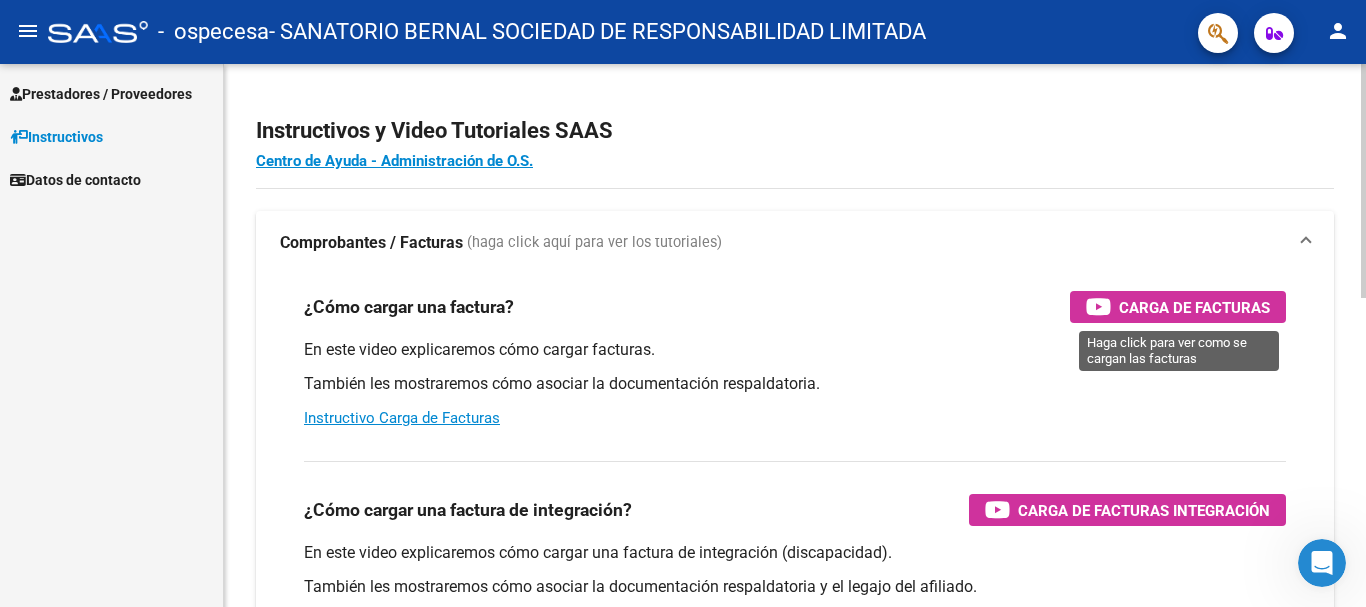click on "Carga de Facturas" at bounding box center [1194, 307] 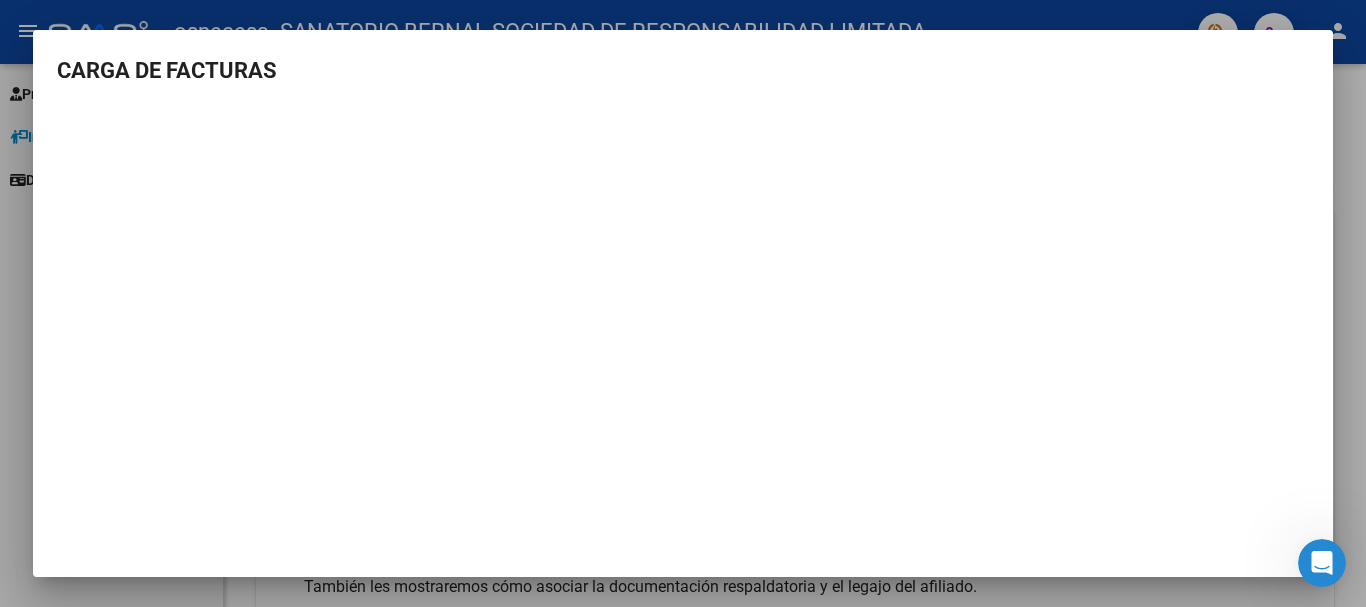 scroll, scrollTop: 2, scrollLeft: 0, axis: vertical 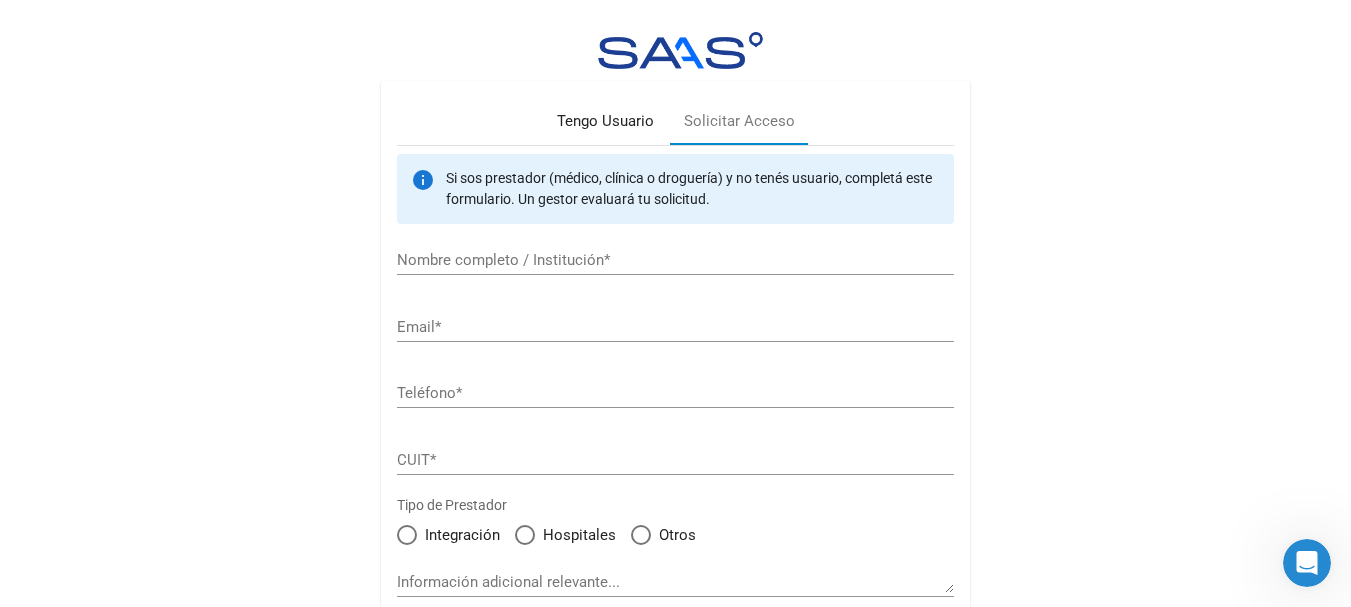 click on "Tengo Usuario" at bounding box center [605, 121] 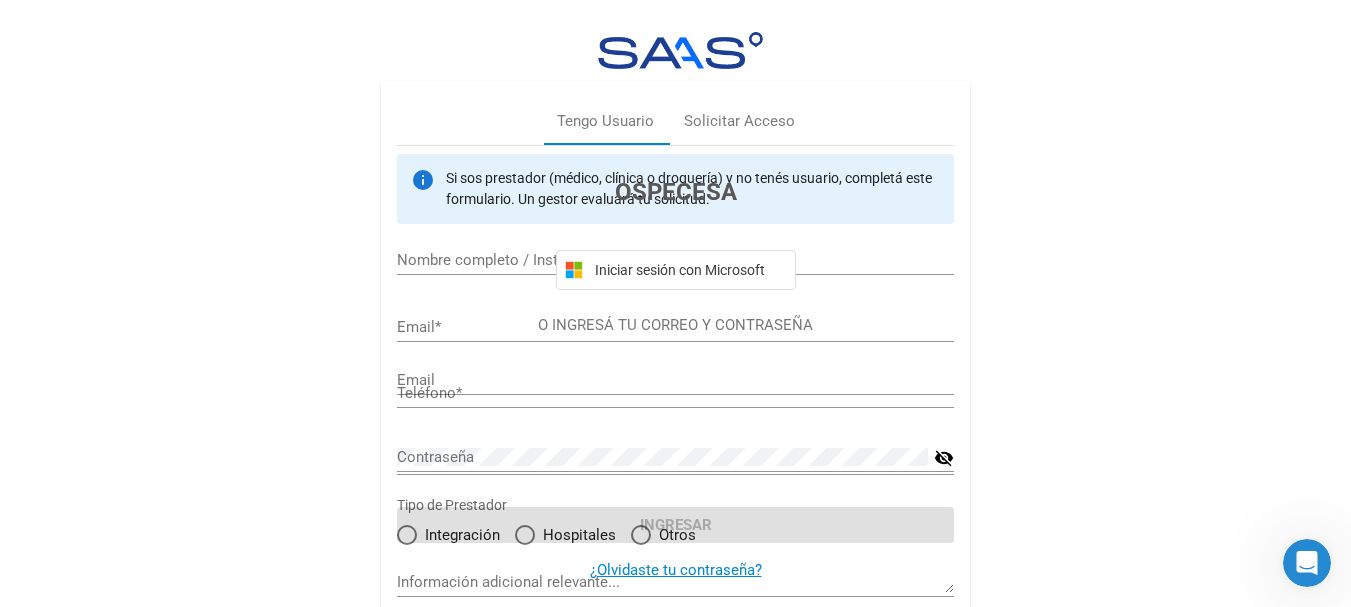 type on "[EMAIL] -   [ORGANIZATION] [ORGANIZATION_TYPE]" 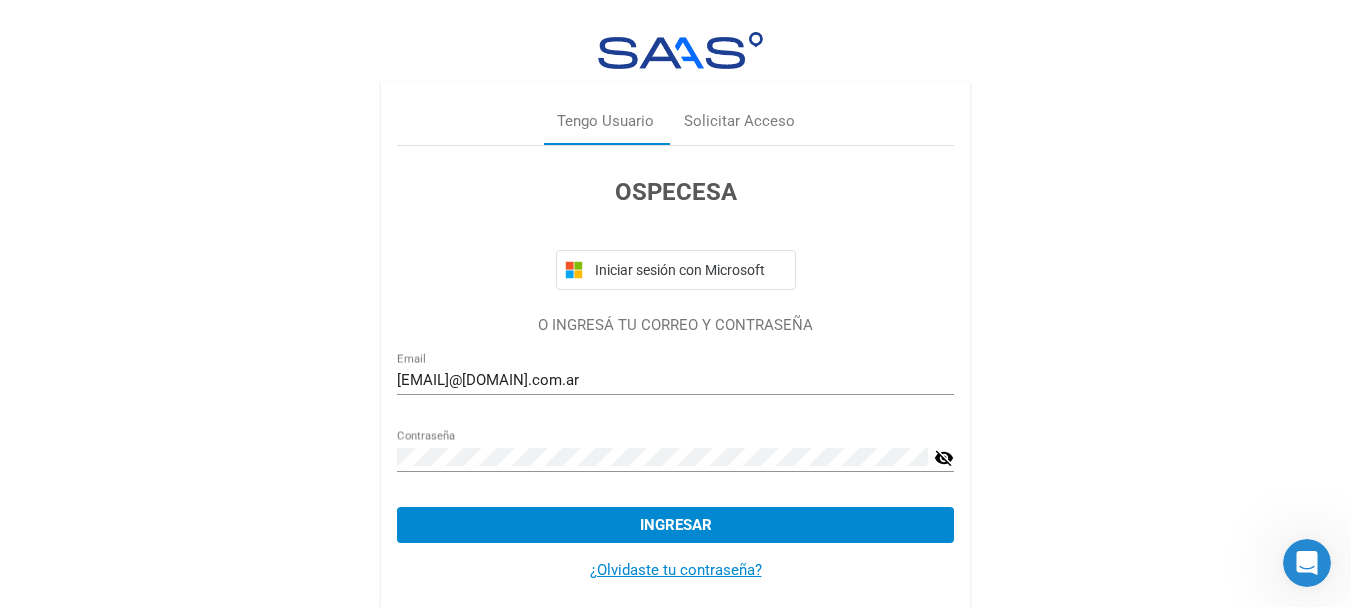 click on "Ingresar" at bounding box center (676, 525) 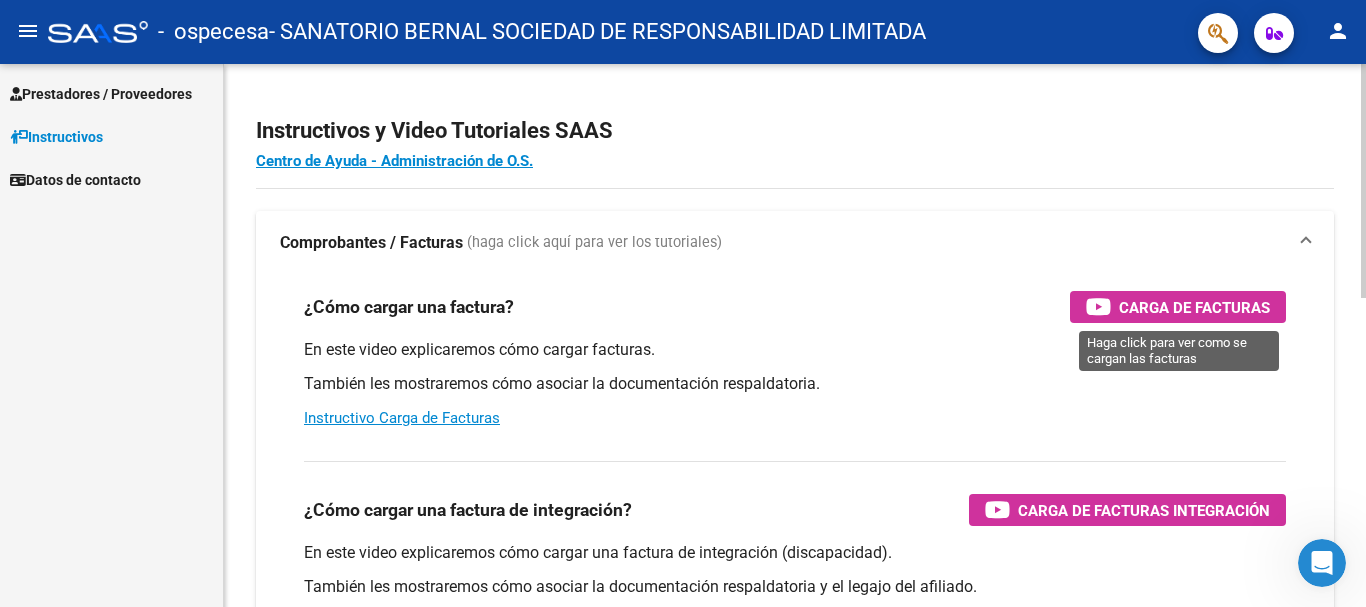 click on "Carga de Facturas" at bounding box center [1194, 307] 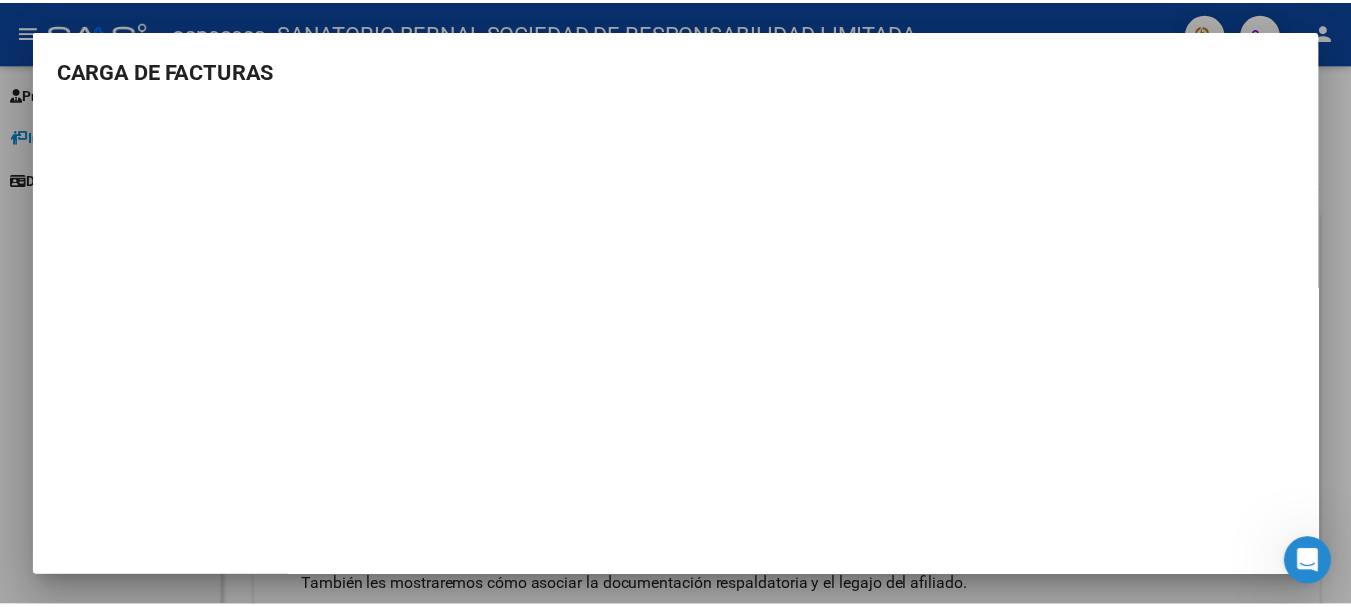 scroll, scrollTop: 2, scrollLeft: 0, axis: vertical 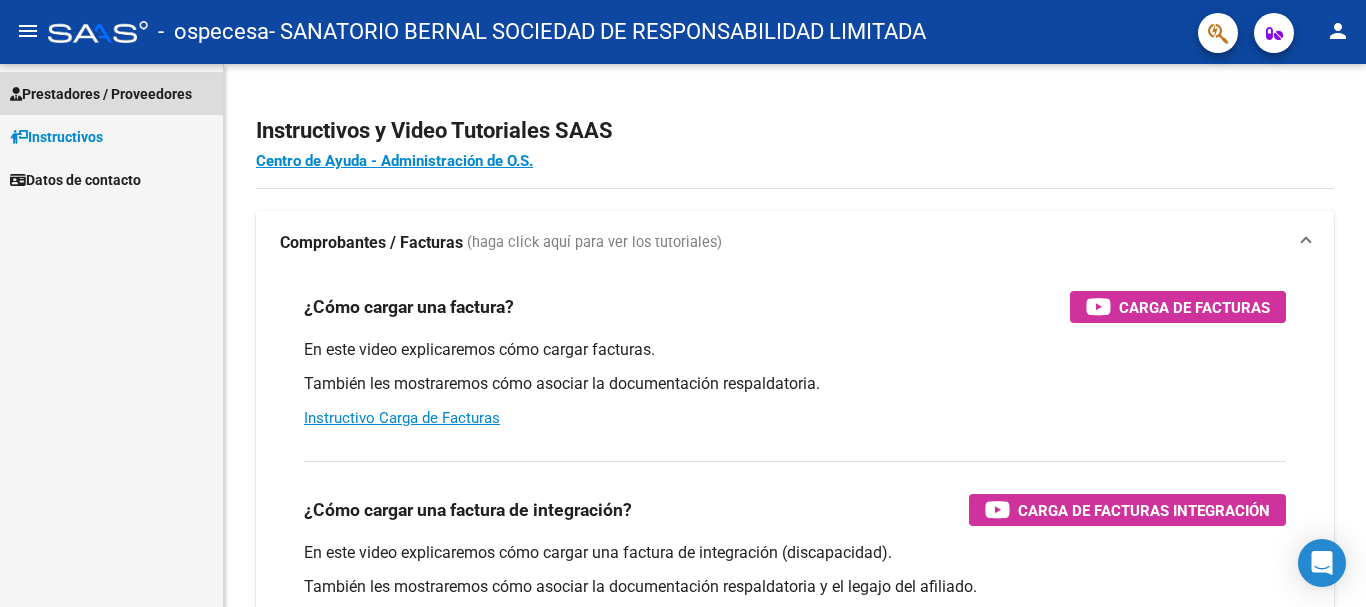 click on "Prestadores / Proveedores" at bounding box center [101, 94] 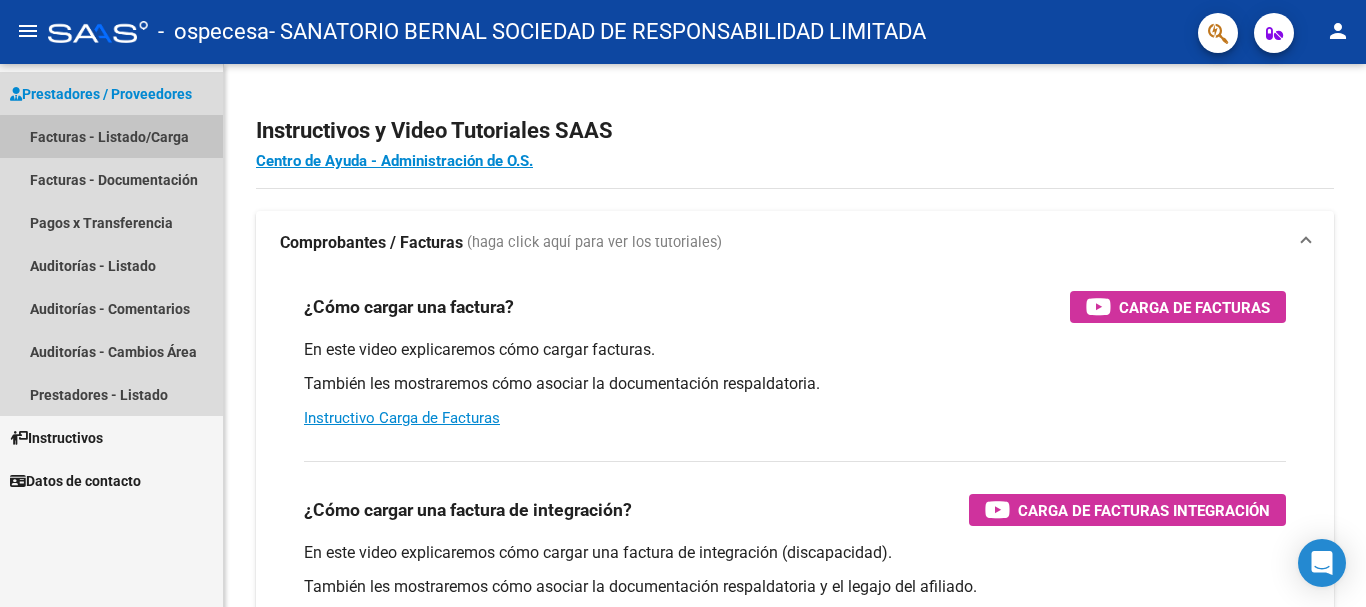 click on "Facturas - Listado/Carga" at bounding box center (111, 136) 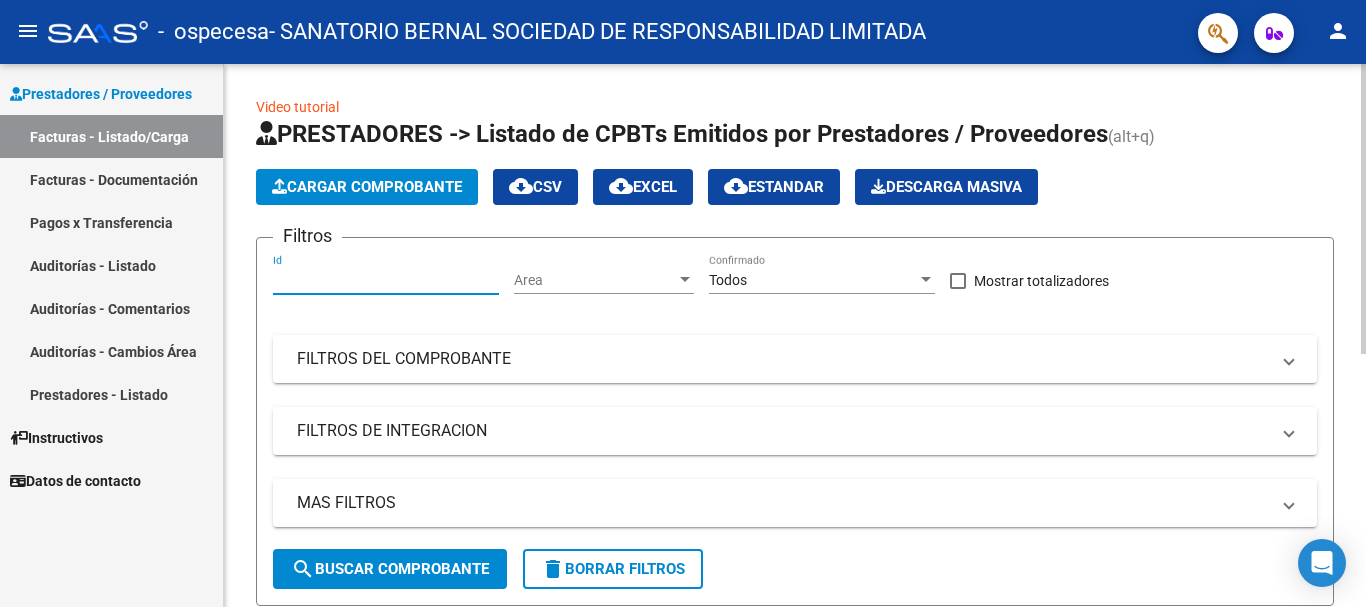 click on "Id" at bounding box center [386, 280] 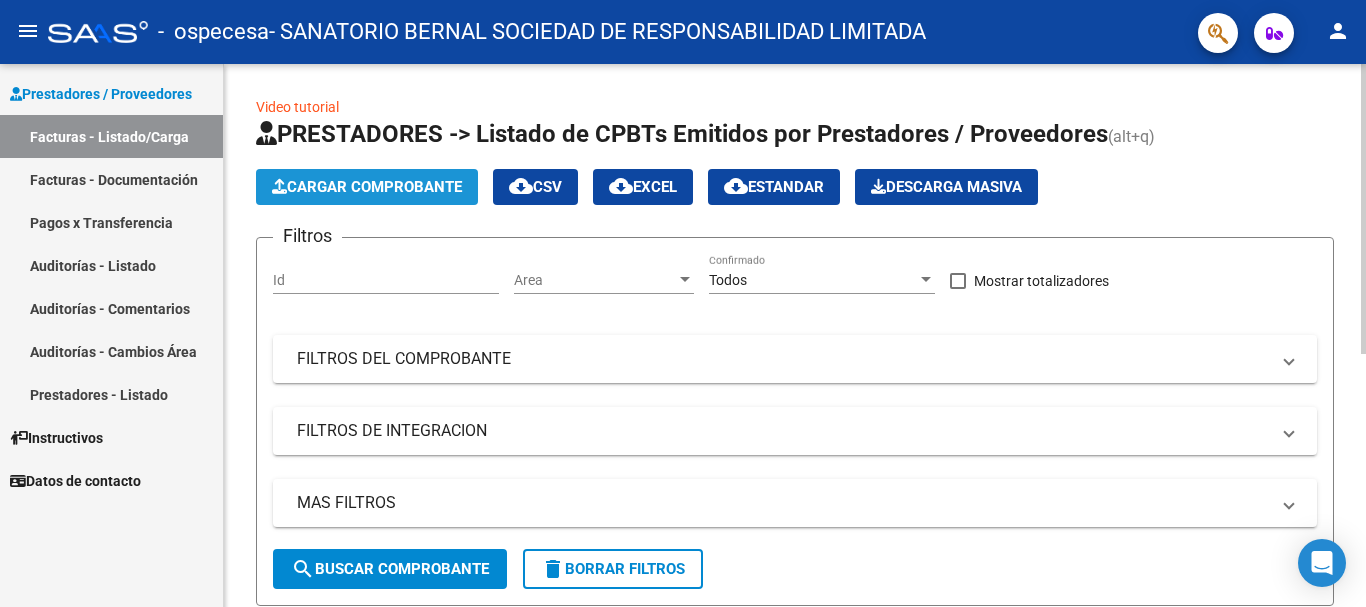 click on "Cargar Comprobante" 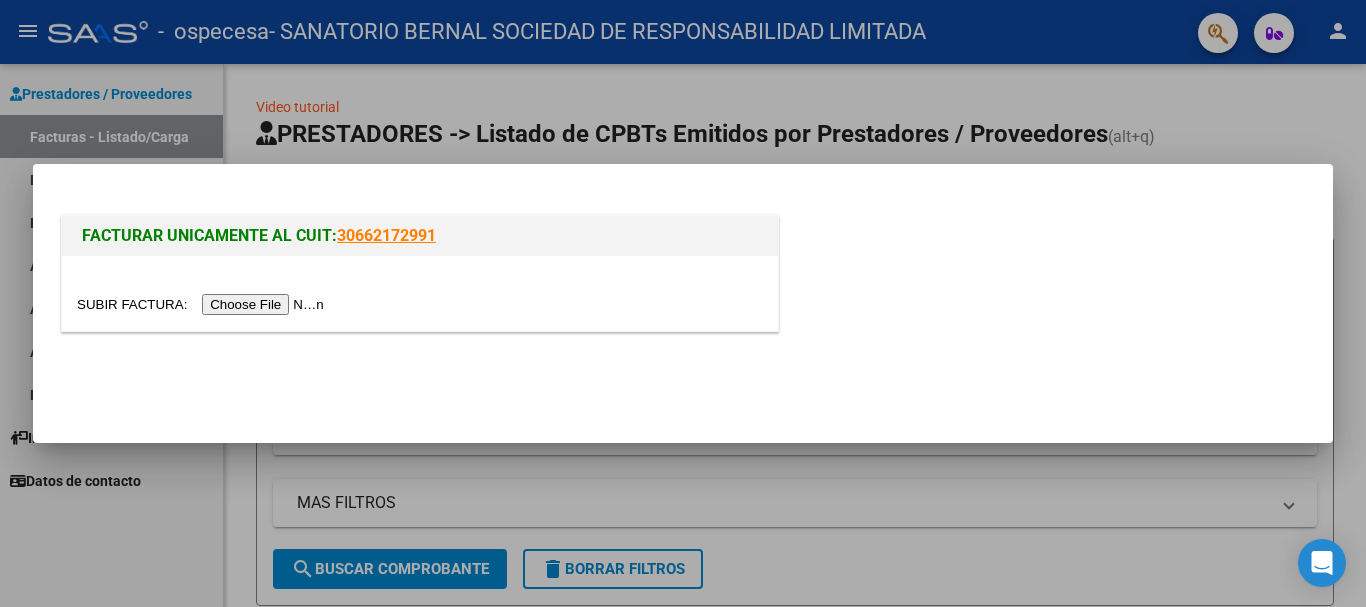 click at bounding box center (203, 304) 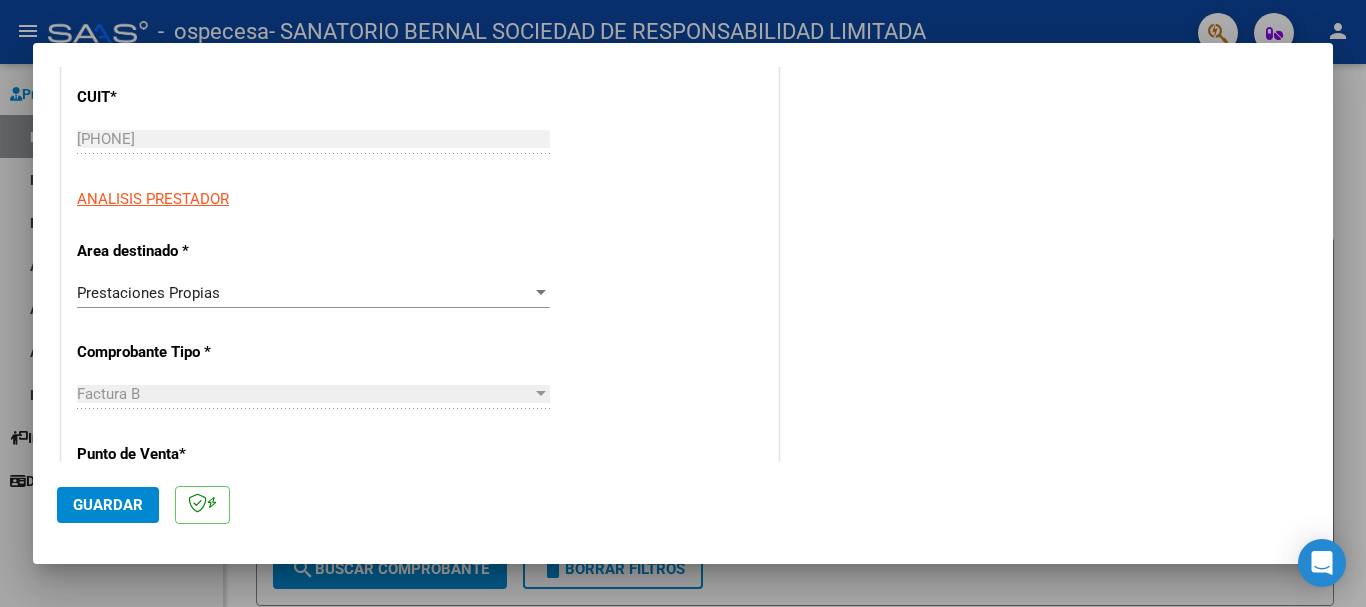 scroll, scrollTop: 300, scrollLeft: 0, axis: vertical 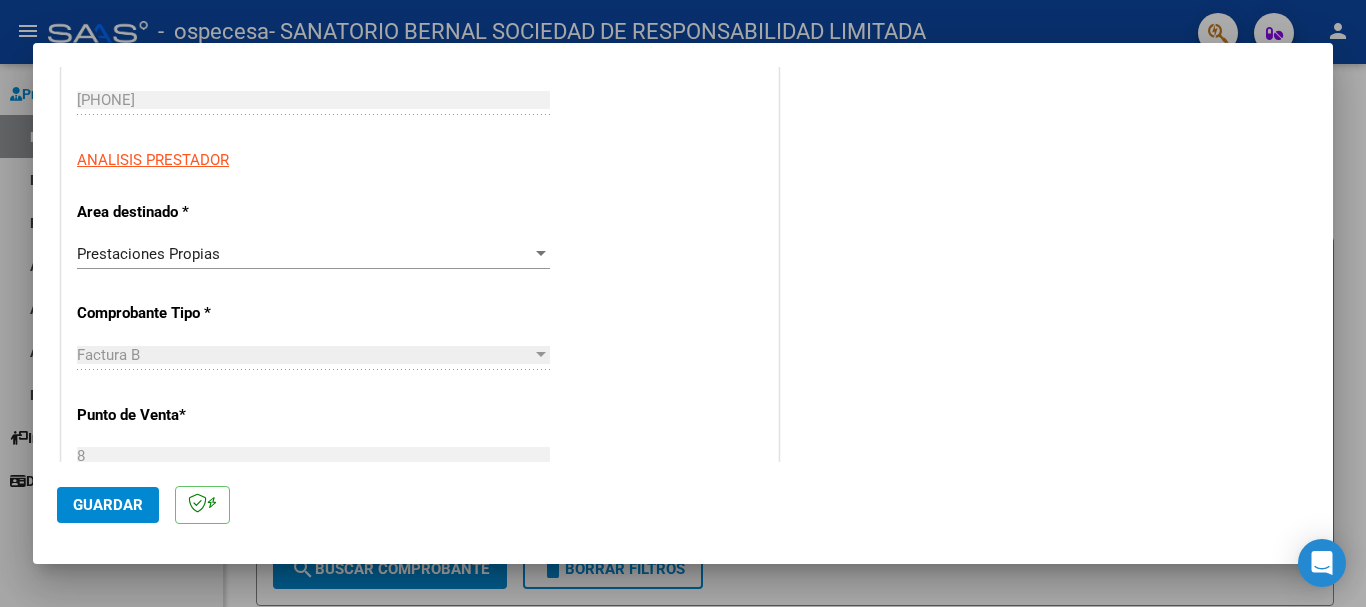 click at bounding box center [541, 253] 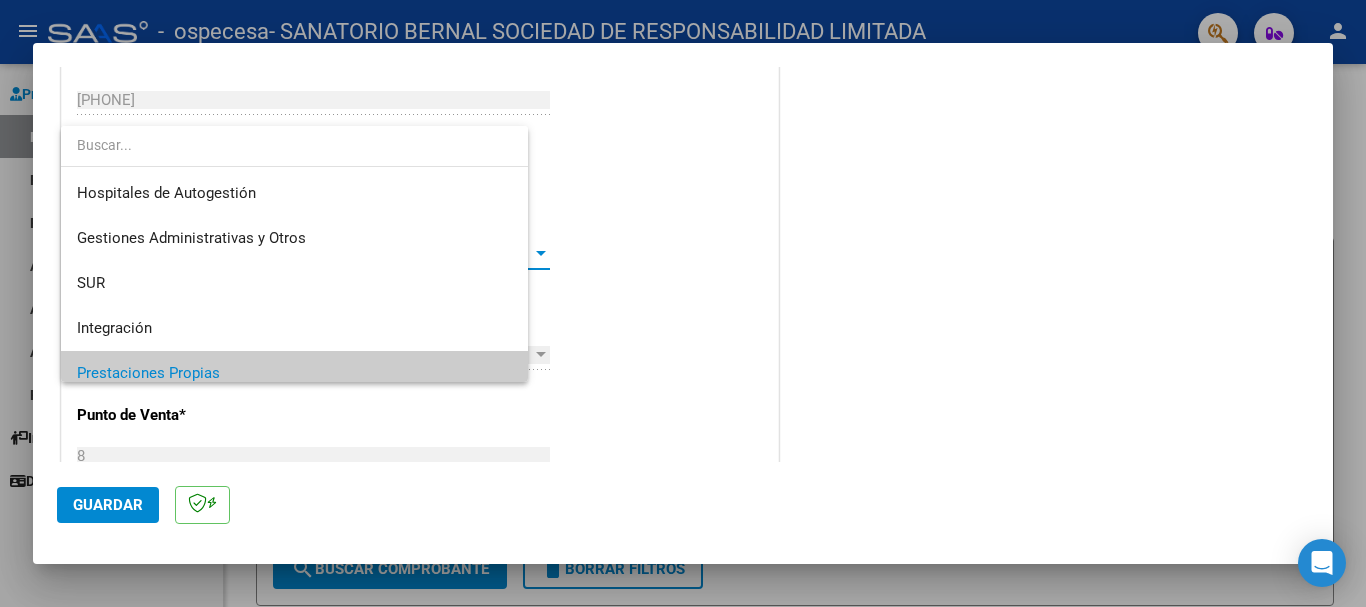 scroll, scrollTop: 120, scrollLeft: 0, axis: vertical 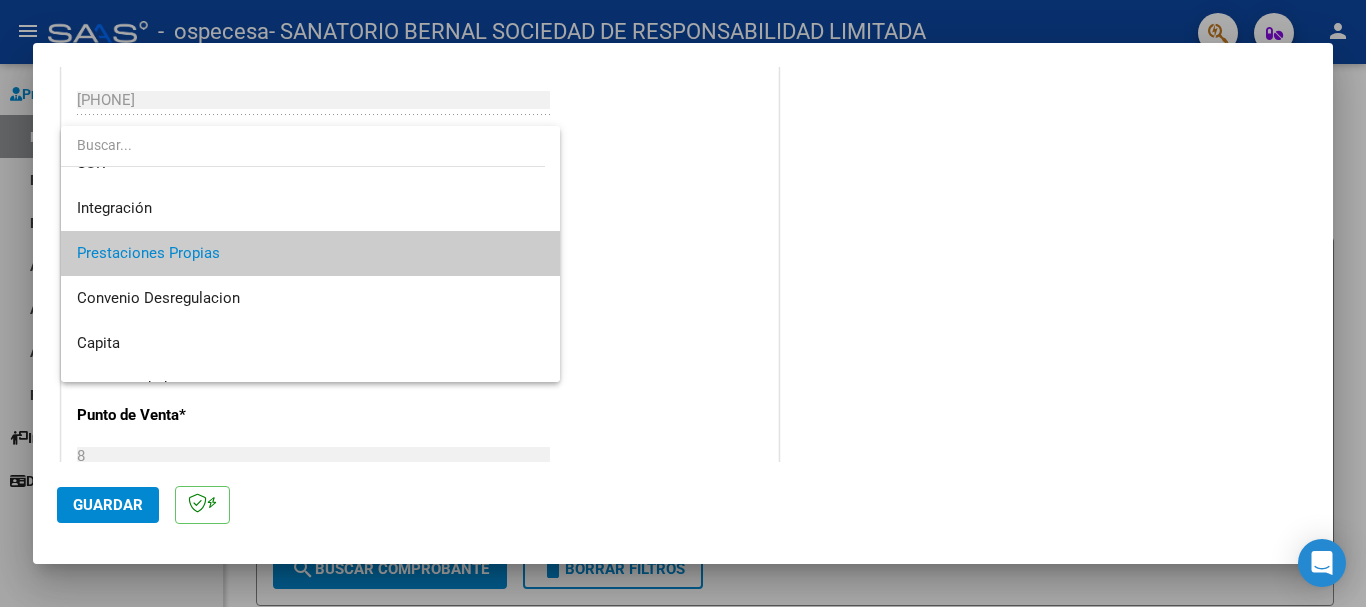 click on "Prestaciones Propias" at bounding box center (310, 253) 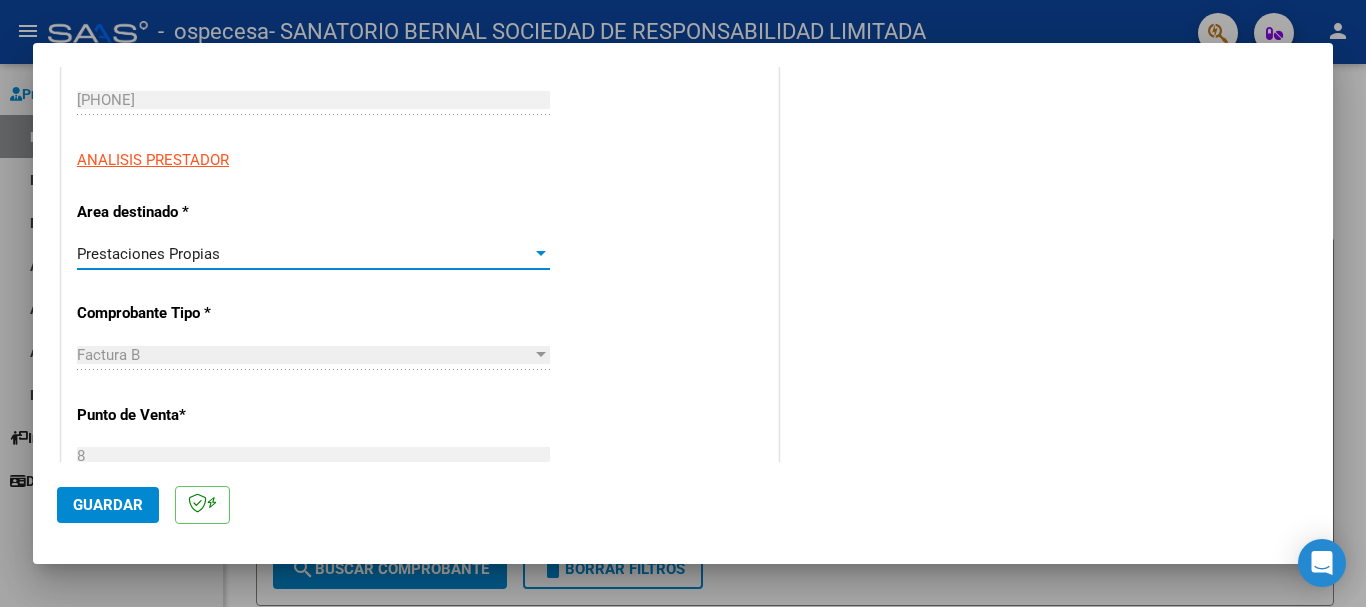 click at bounding box center (541, 254) 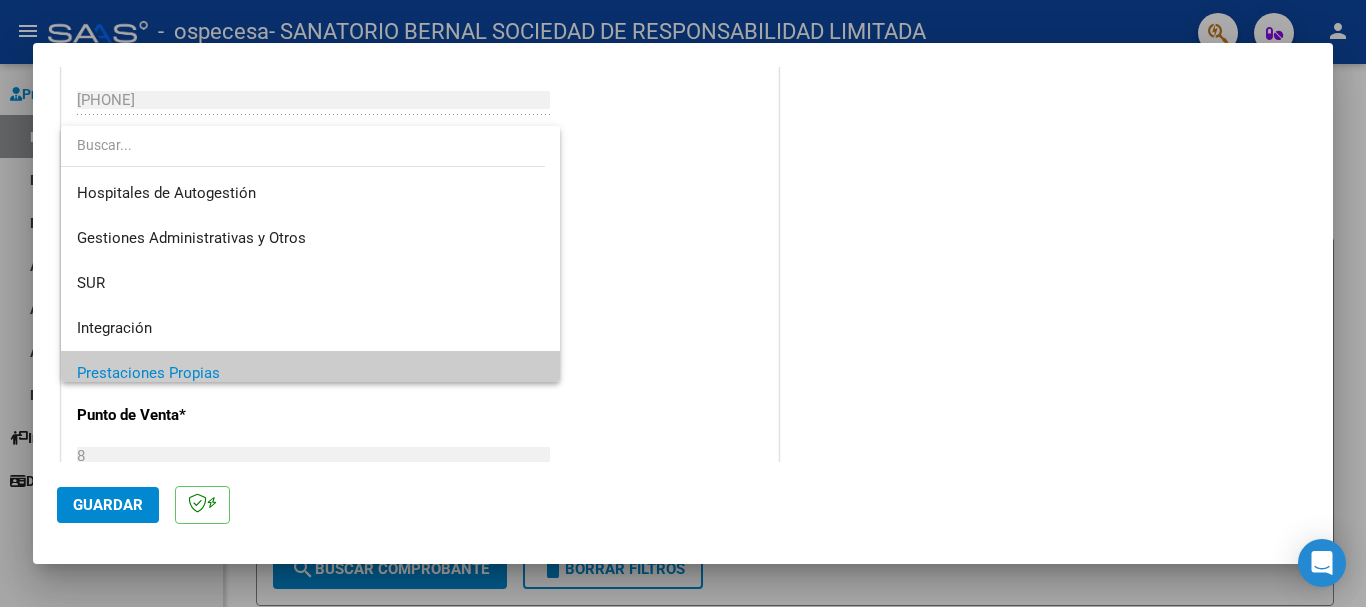 scroll, scrollTop: 120, scrollLeft: 0, axis: vertical 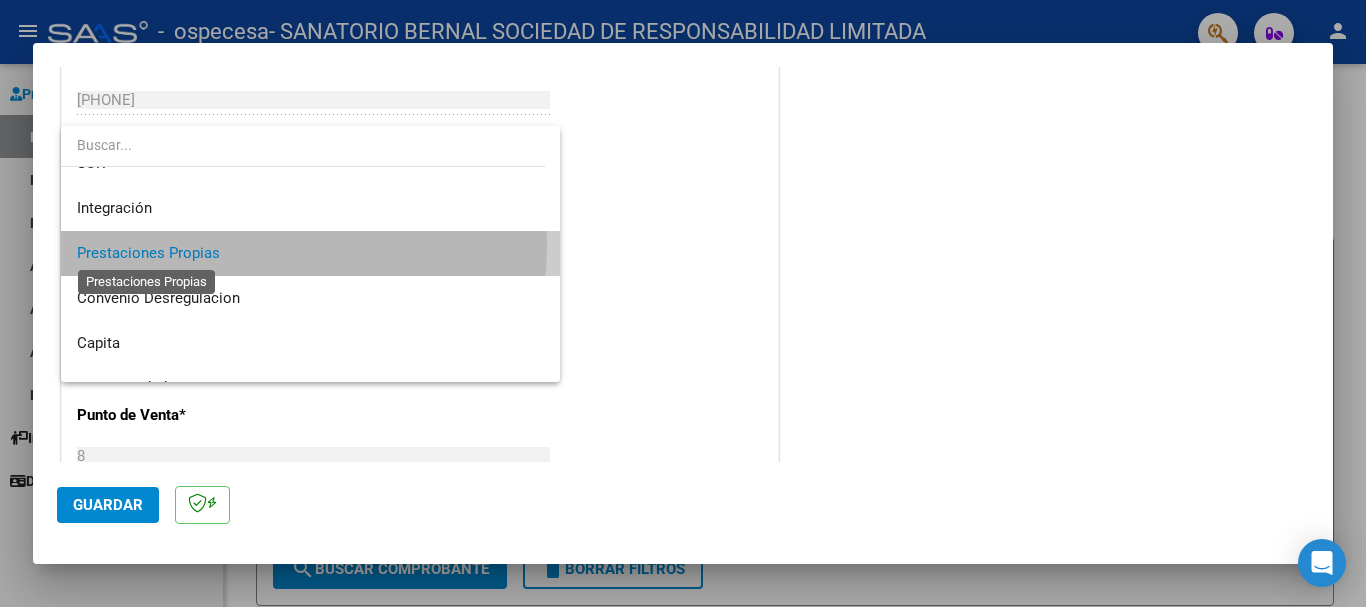 click on "Prestaciones Propias" at bounding box center [148, 253] 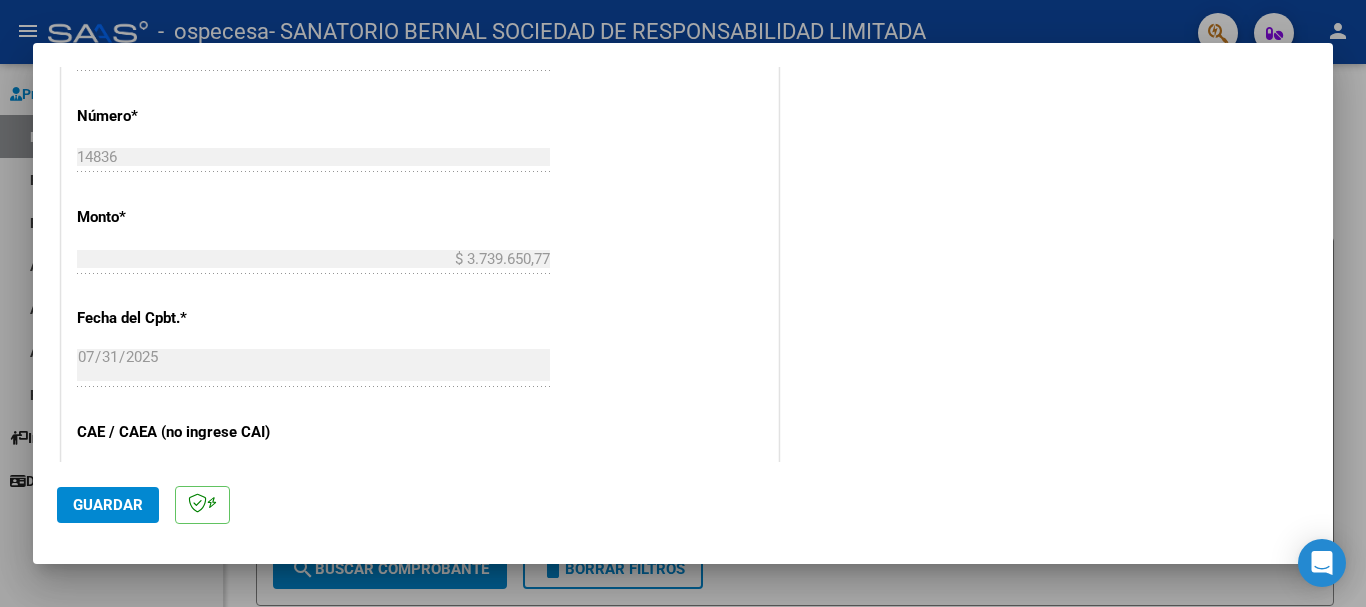 scroll, scrollTop: 800, scrollLeft: 0, axis: vertical 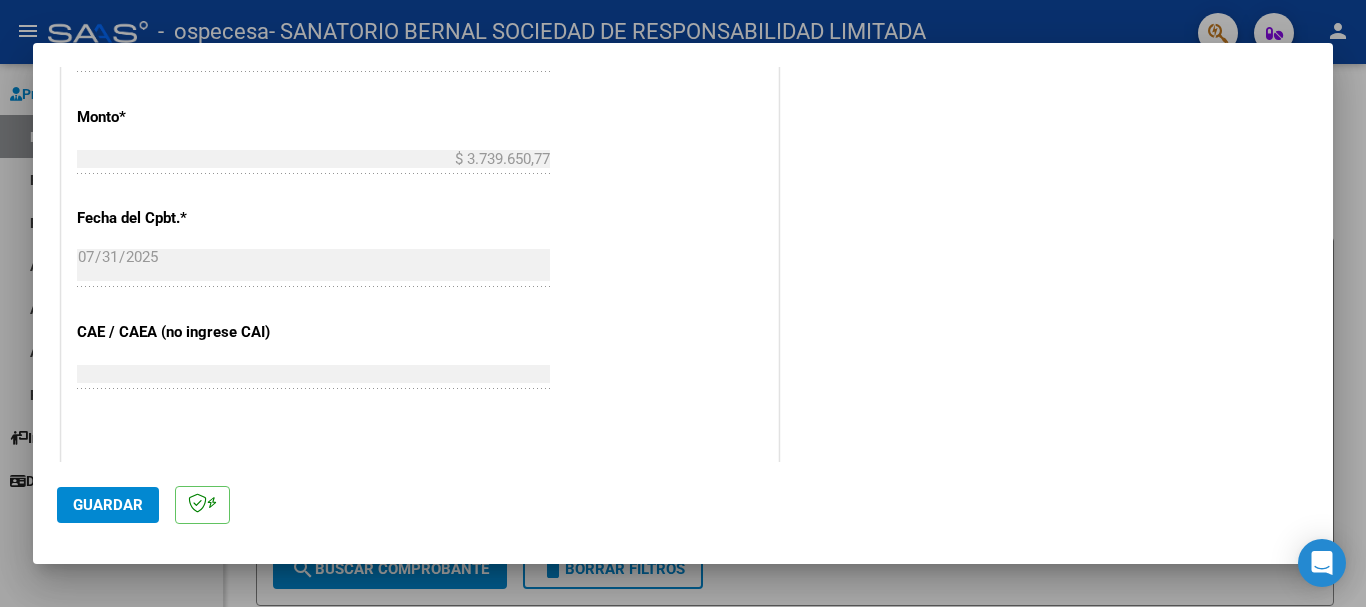 click on "Guardar" 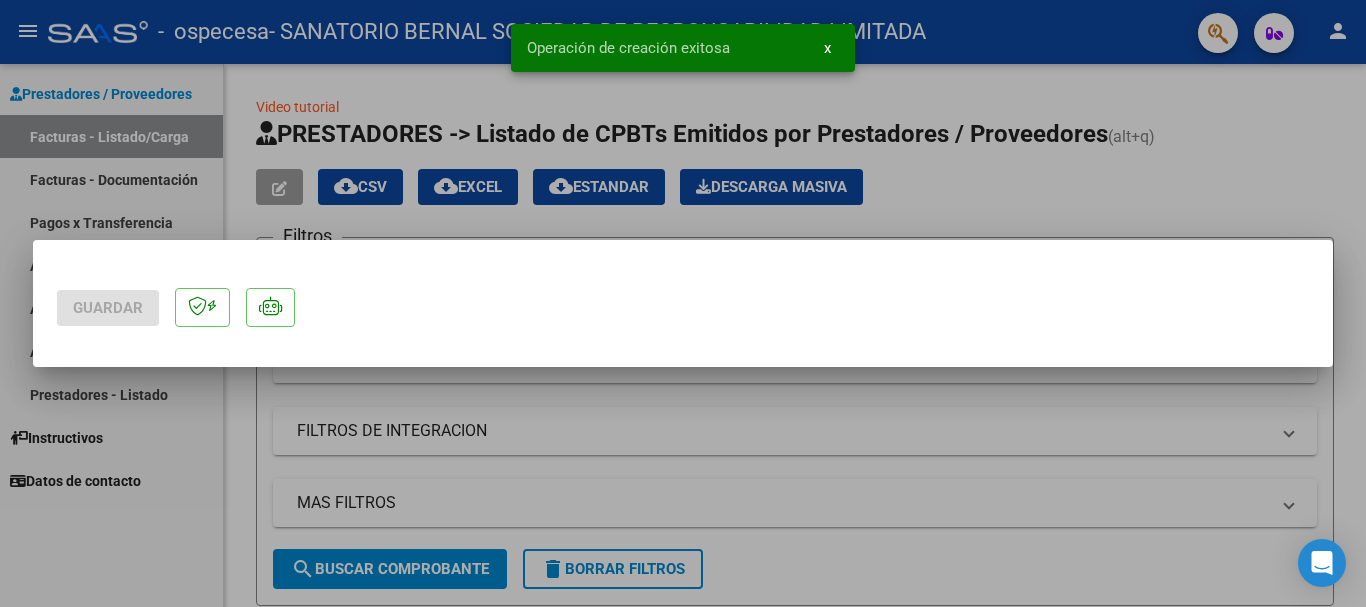 scroll, scrollTop: 0, scrollLeft: 0, axis: both 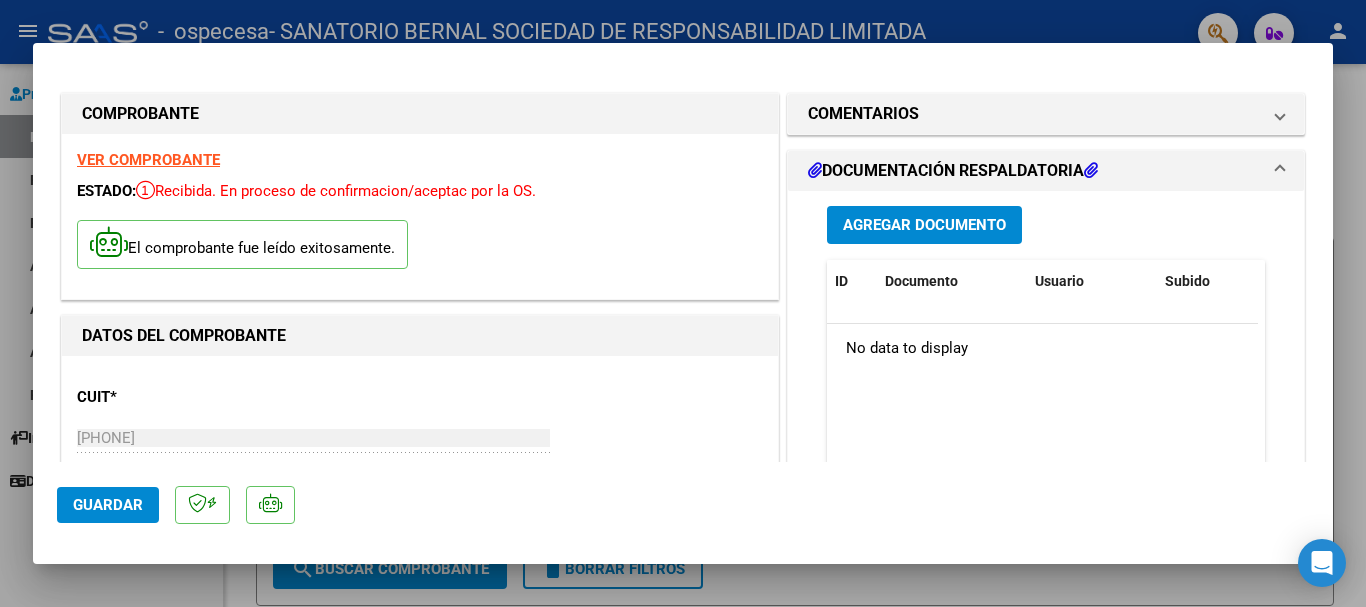click on "Agregar Documento" at bounding box center (924, 226) 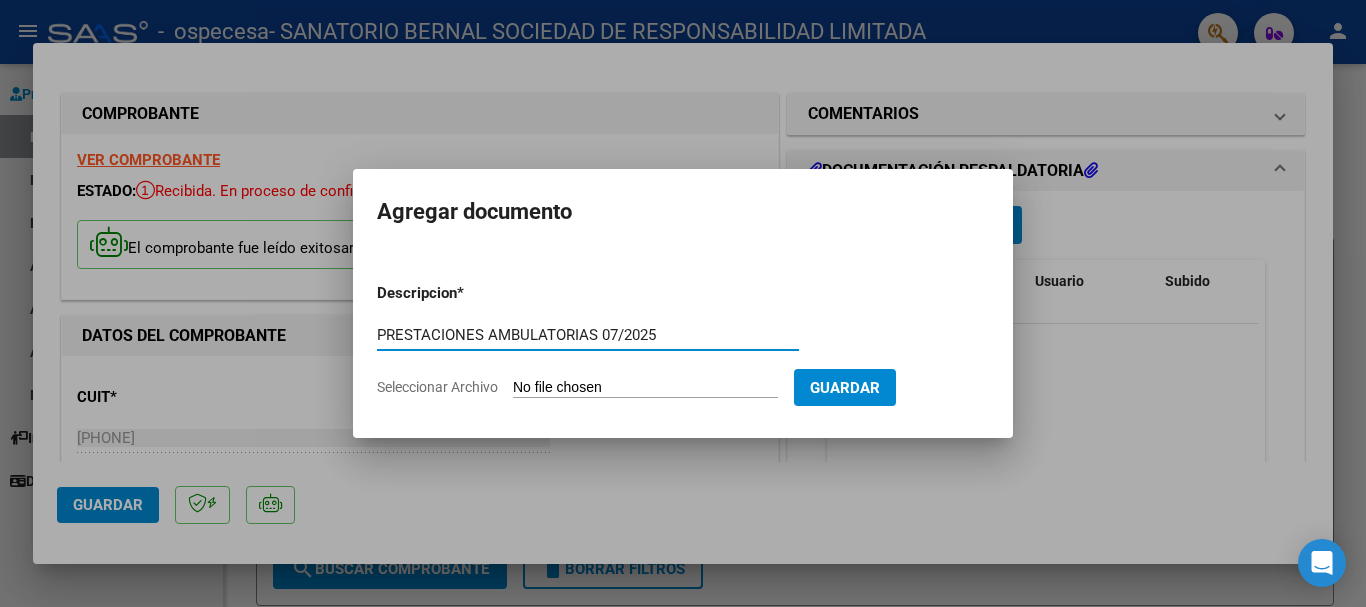 type on "PRESTACIONES AMBULATORIAS 07/2025" 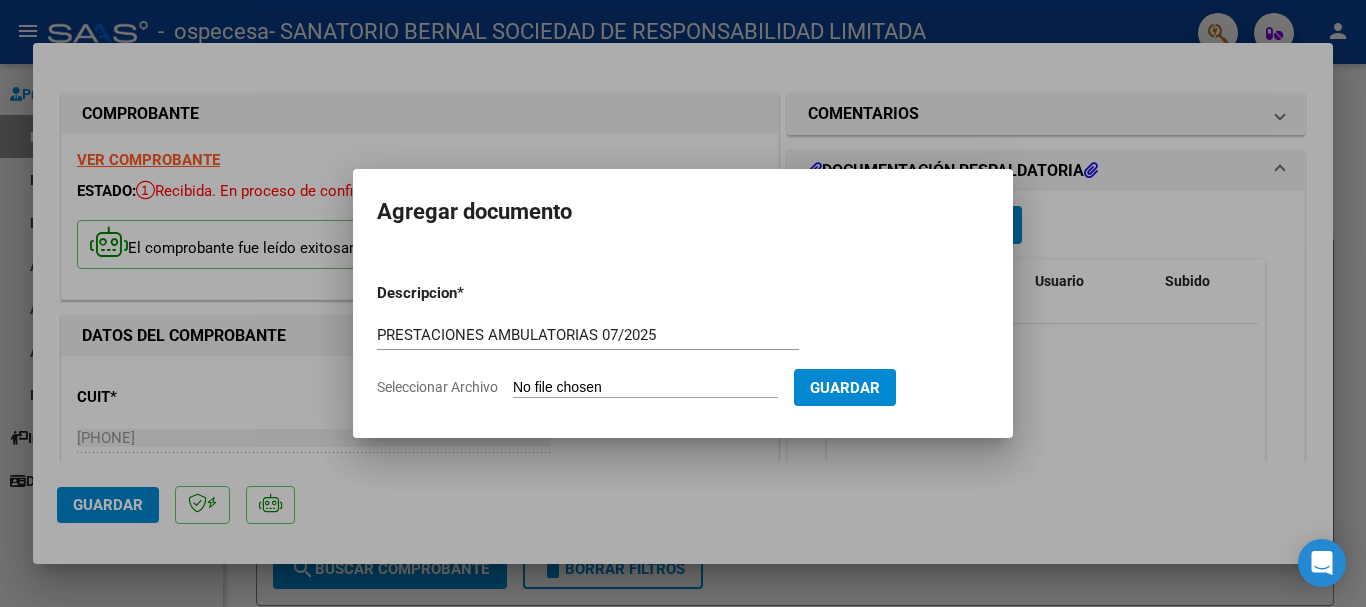 type on "C:\fakepath\FACT [NUMBER].pdf" 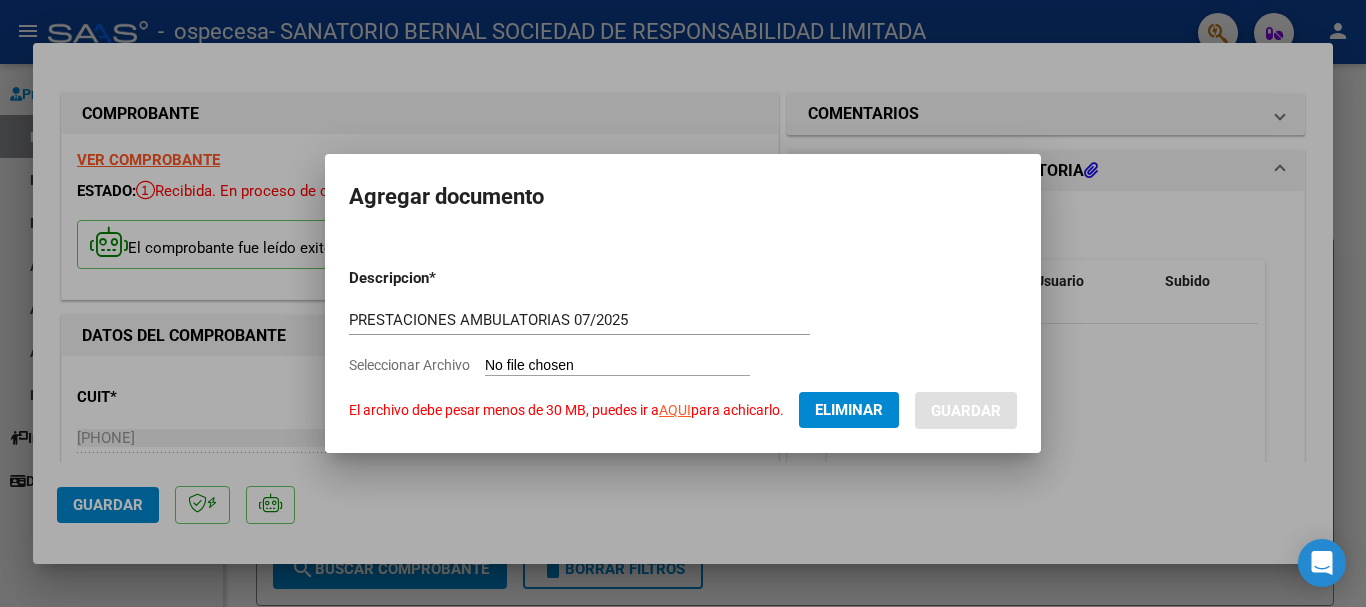 click on "AQUI" 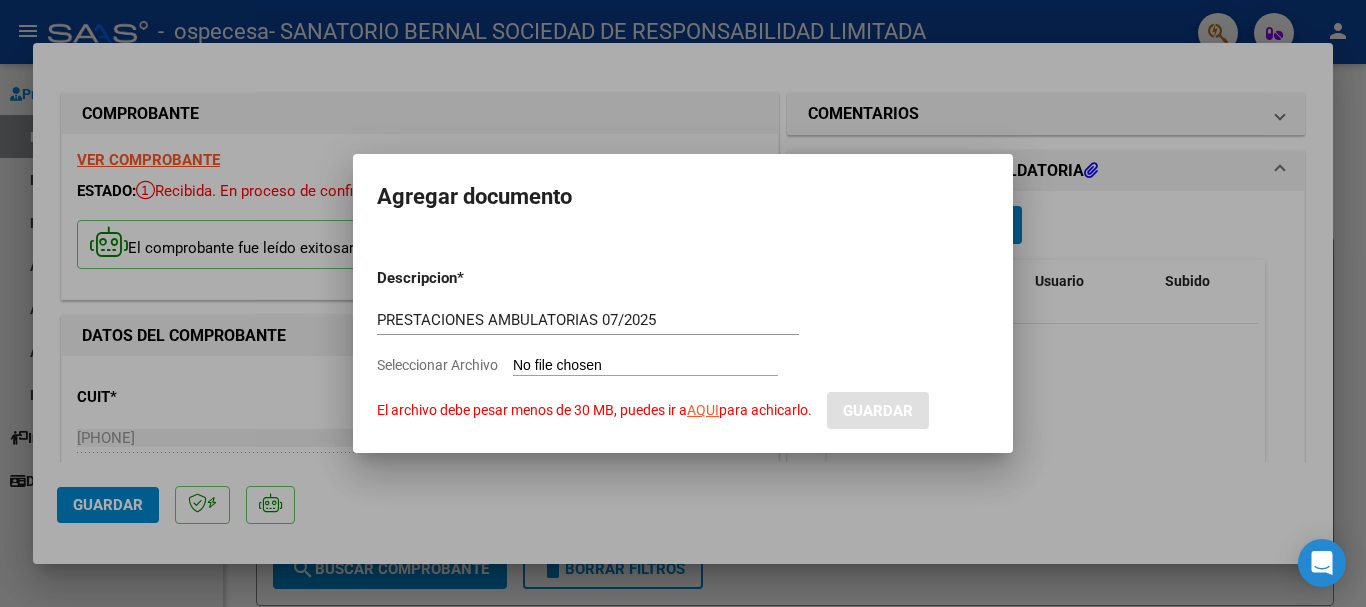 click on "Seleccionar Archivo  El archivo debe pesar menos de 30 MB, puedes ir a  AQUI  para achicarlo." at bounding box center (645, 366) 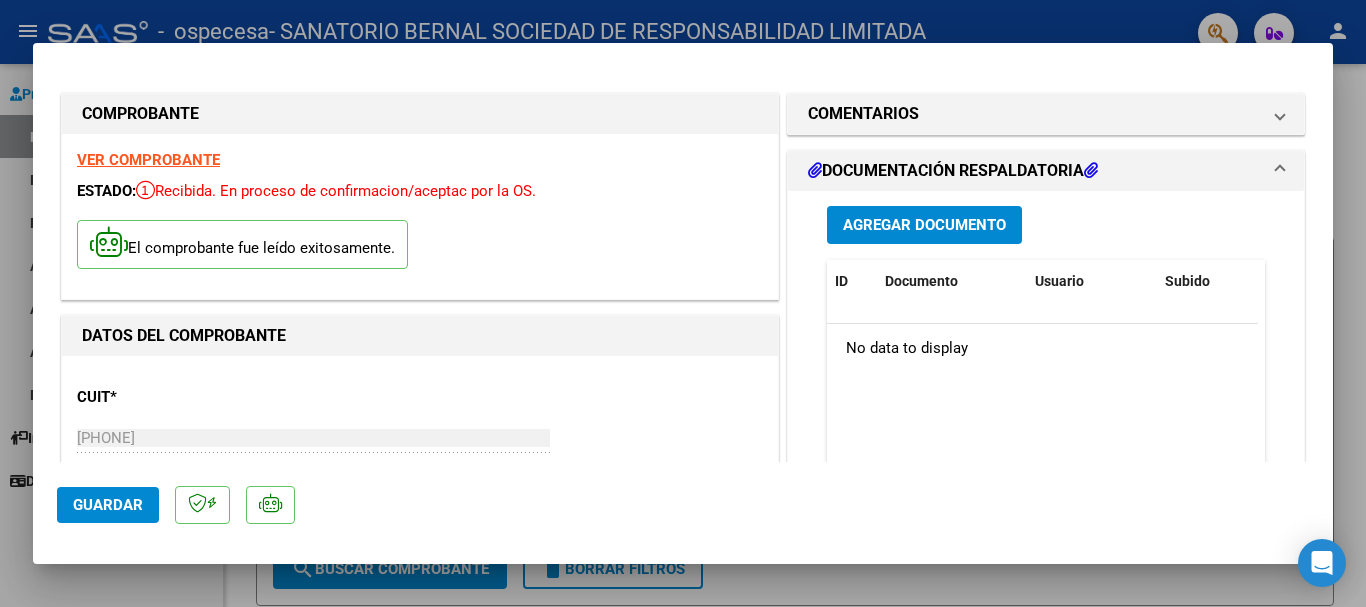 click on "Agregar Documento" at bounding box center [924, 226] 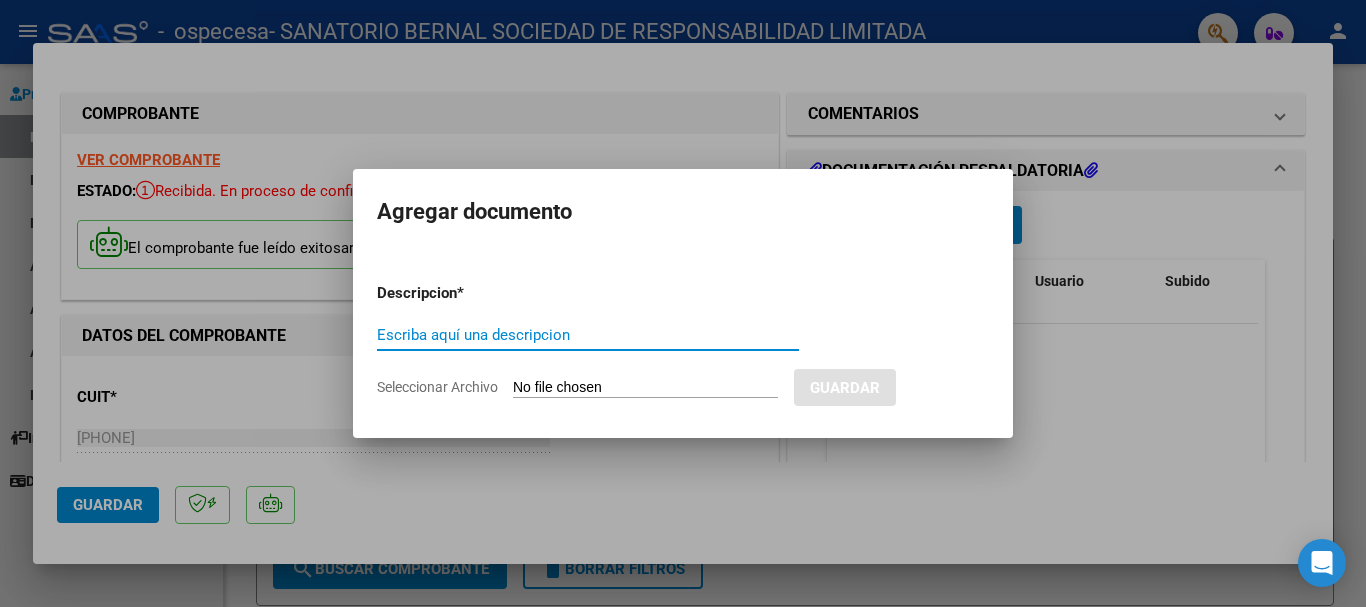 drag, startPoint x: 486, startPoint y: 340, endPoint x: 398, endPoint y: 328, distance: 88.814415 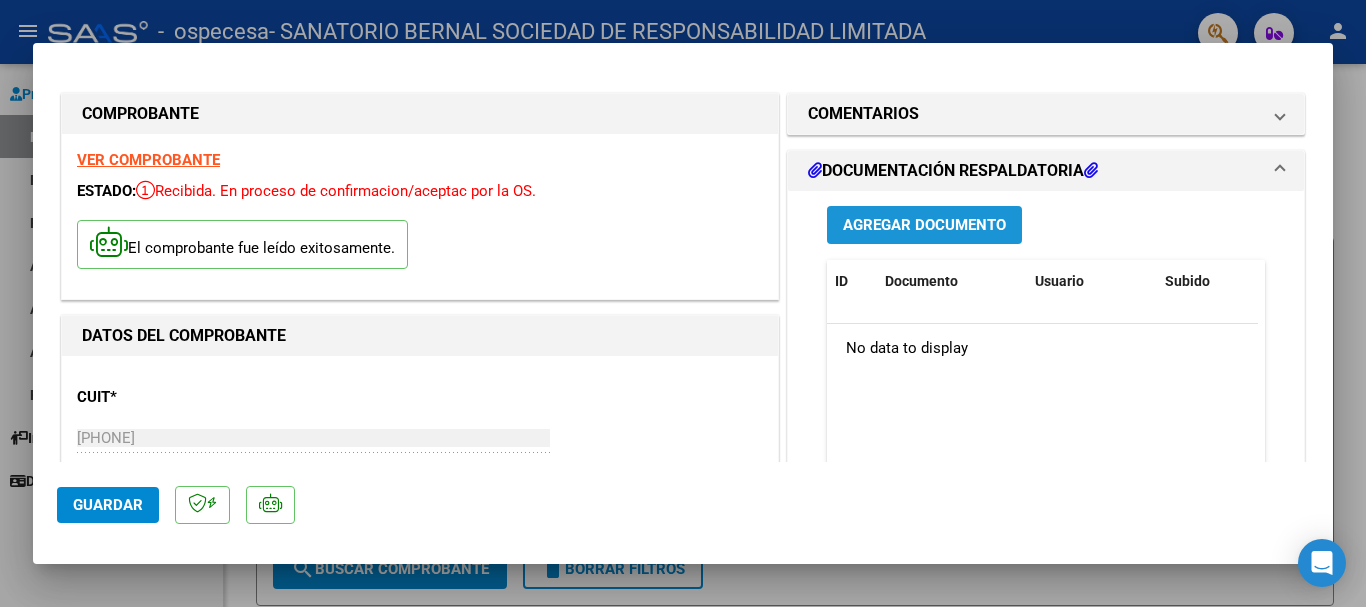 click on "Agregar Documento" at bounding box center (924, 226) 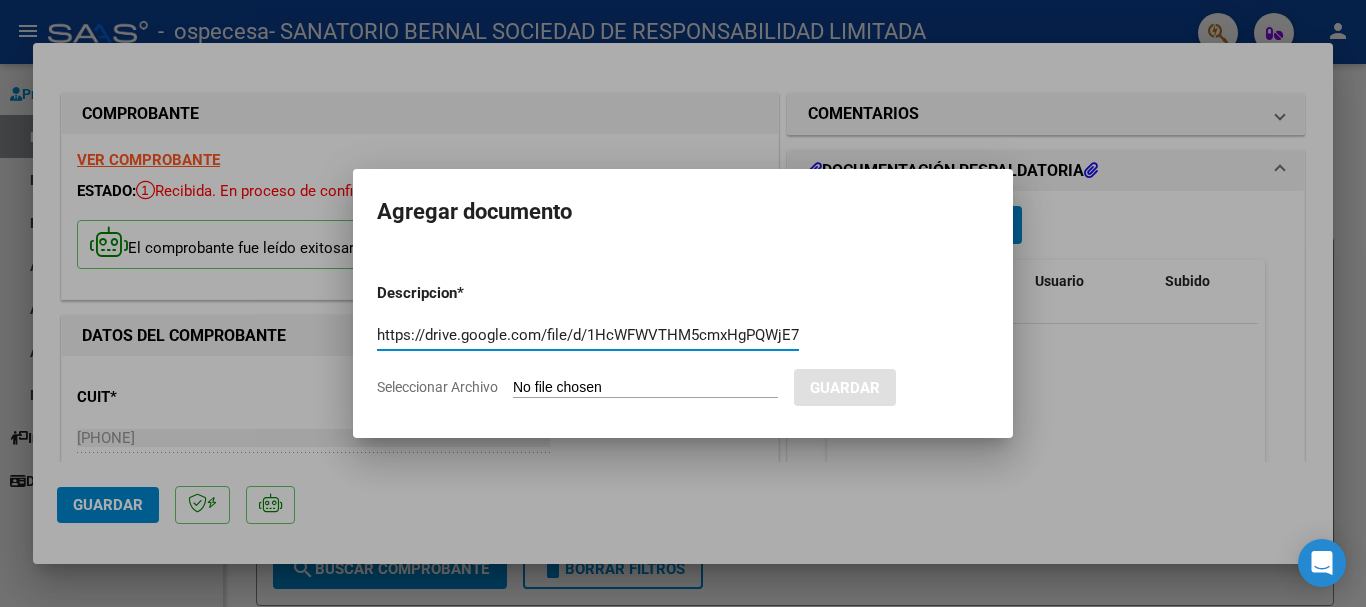 scroll, scrollTop: 0, scrollLeft: 213, axis: horizontal 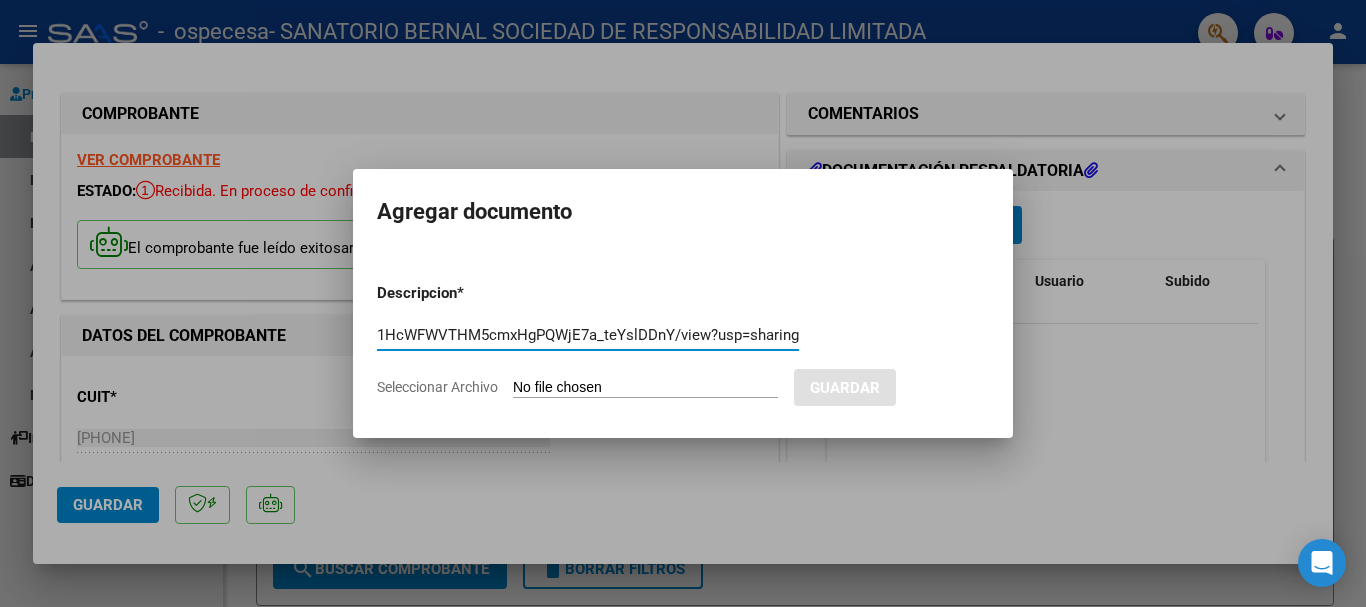 type on "https://drive.google.com/file/d/1HcWFWVTHM5cmxHgPQWjE7a_teYslDDnY/view?usp=sharing" 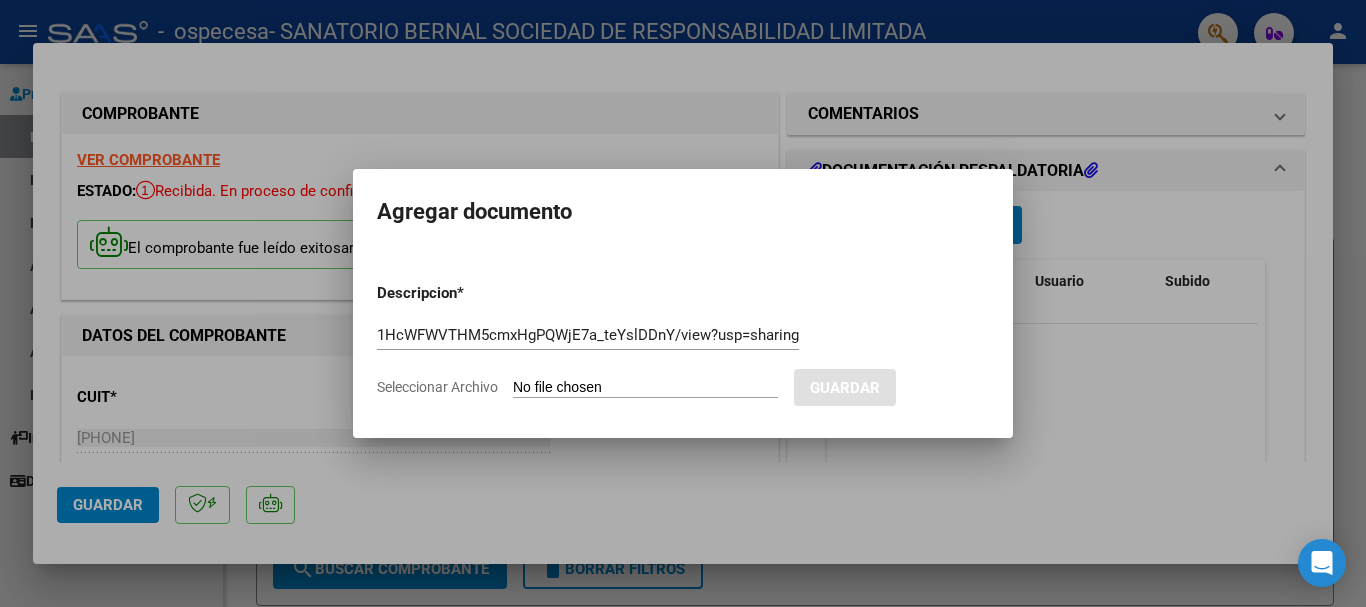 scroll, scrollTop: 0, scrollLeft: 0, axis: both 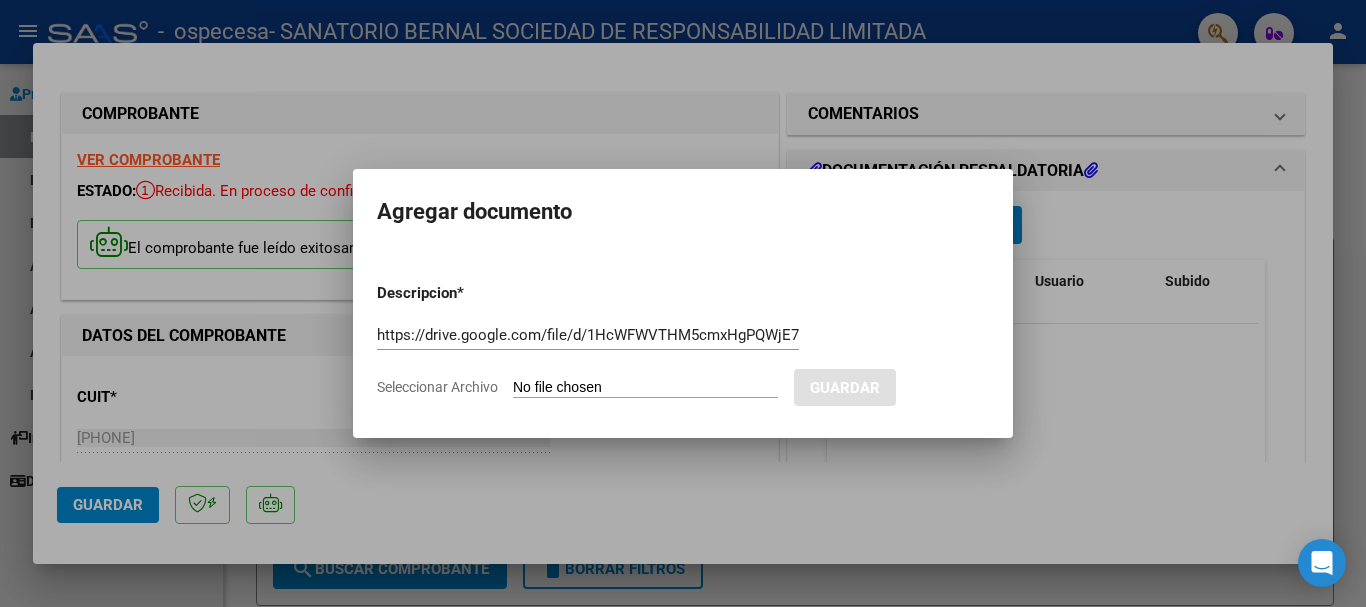 click on "Seleccionar Archivo" at bounding box center [645, 388] 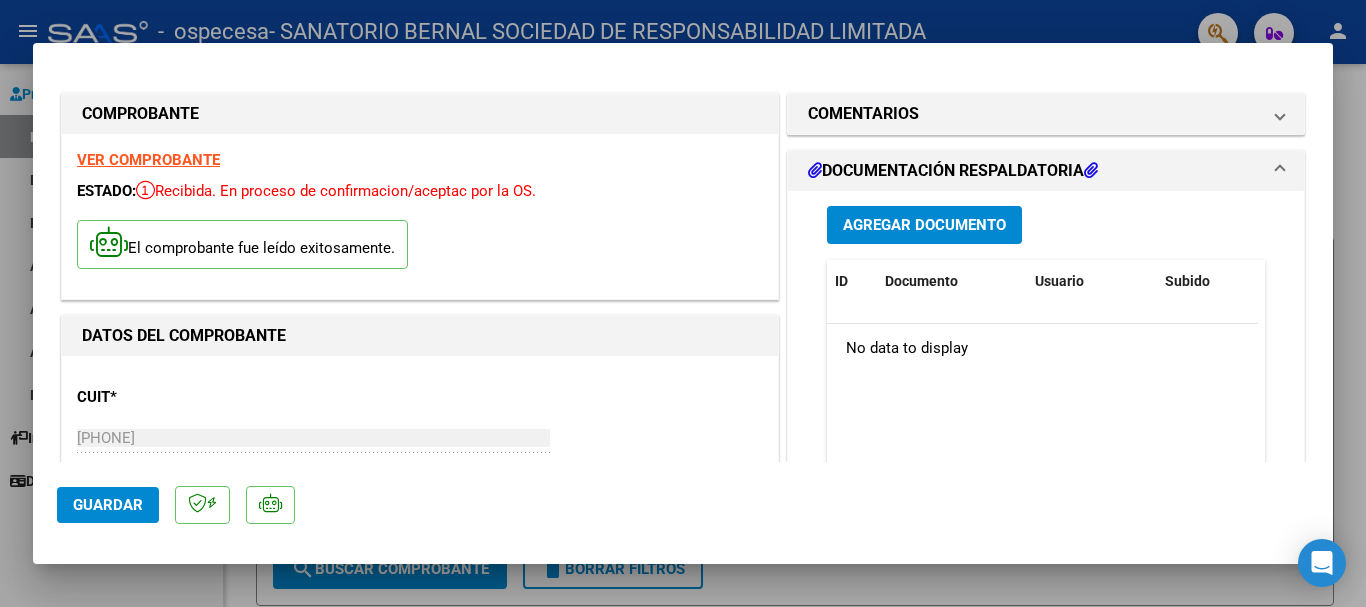 click on "Agregar Documento" at bounding box center [924, 226] 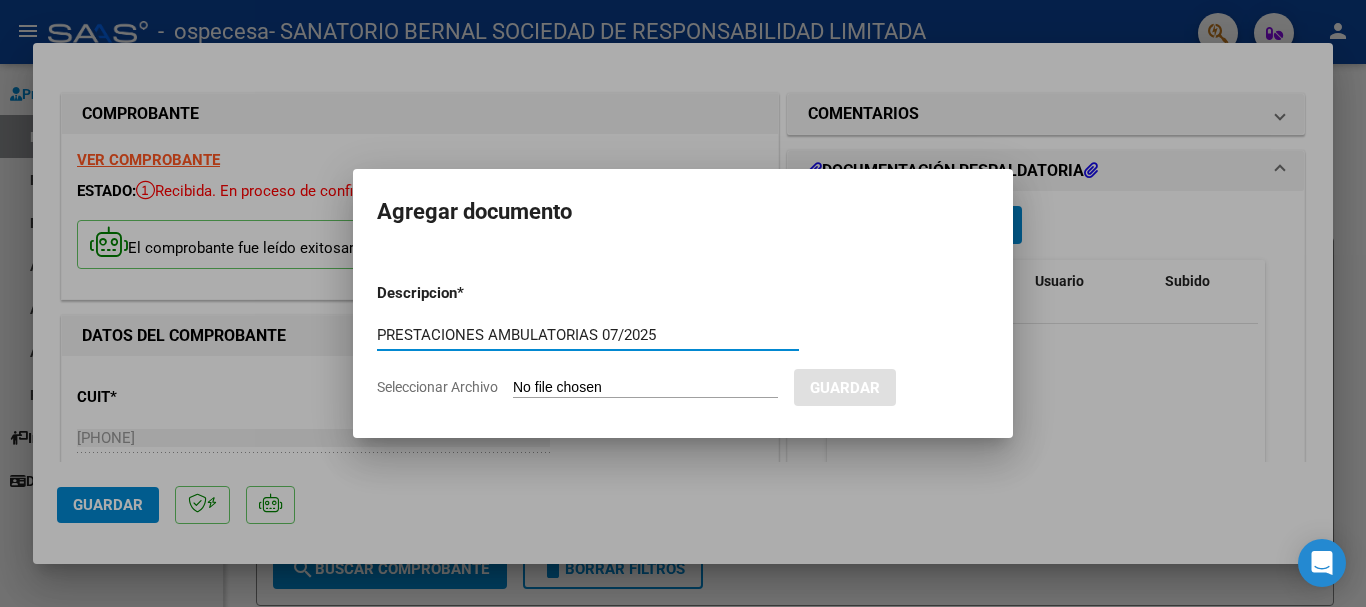 type on "PRESTACIONES AMBULATORIAS 07/2025" 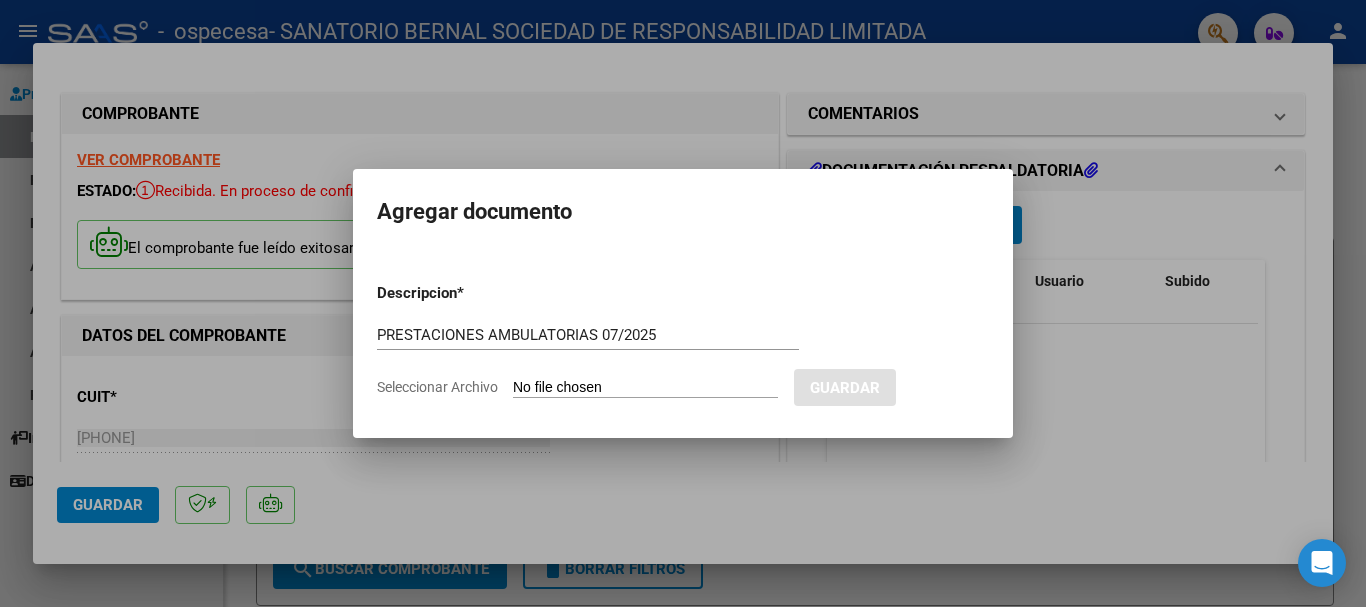 click on "Seleccionar Archivo" at bounding box center [645, 388] 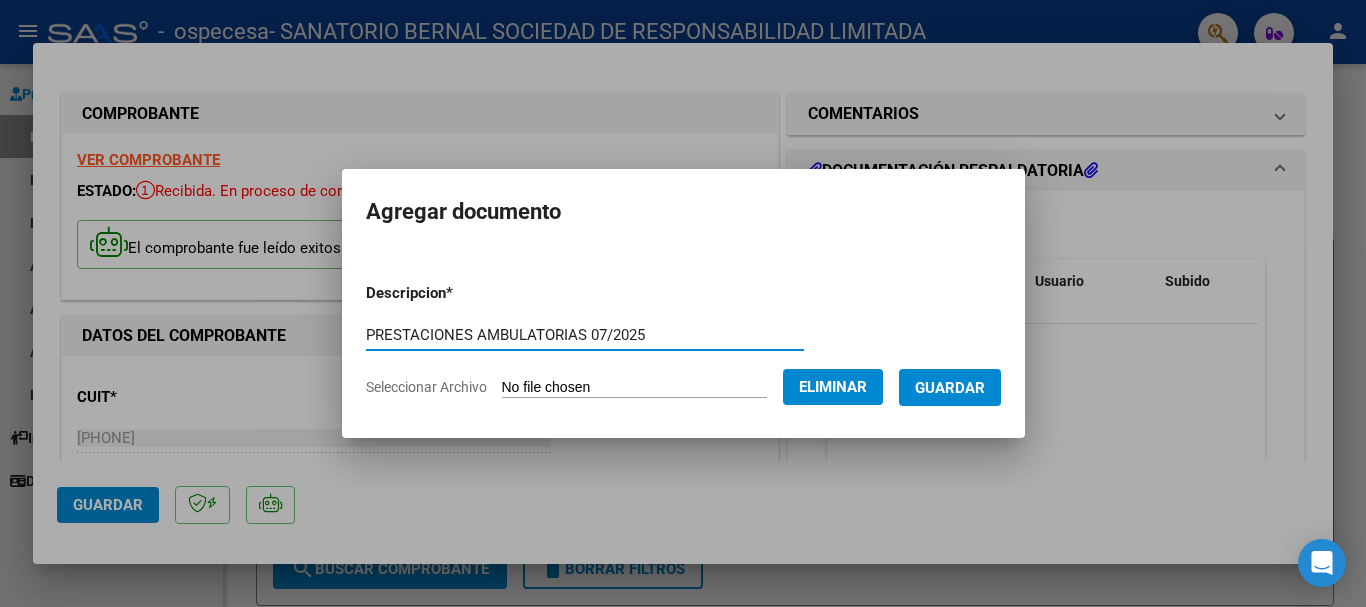 click on "PRESTACIONES AMBULATORIAS 07/2025" at bounding box center [585, 335] 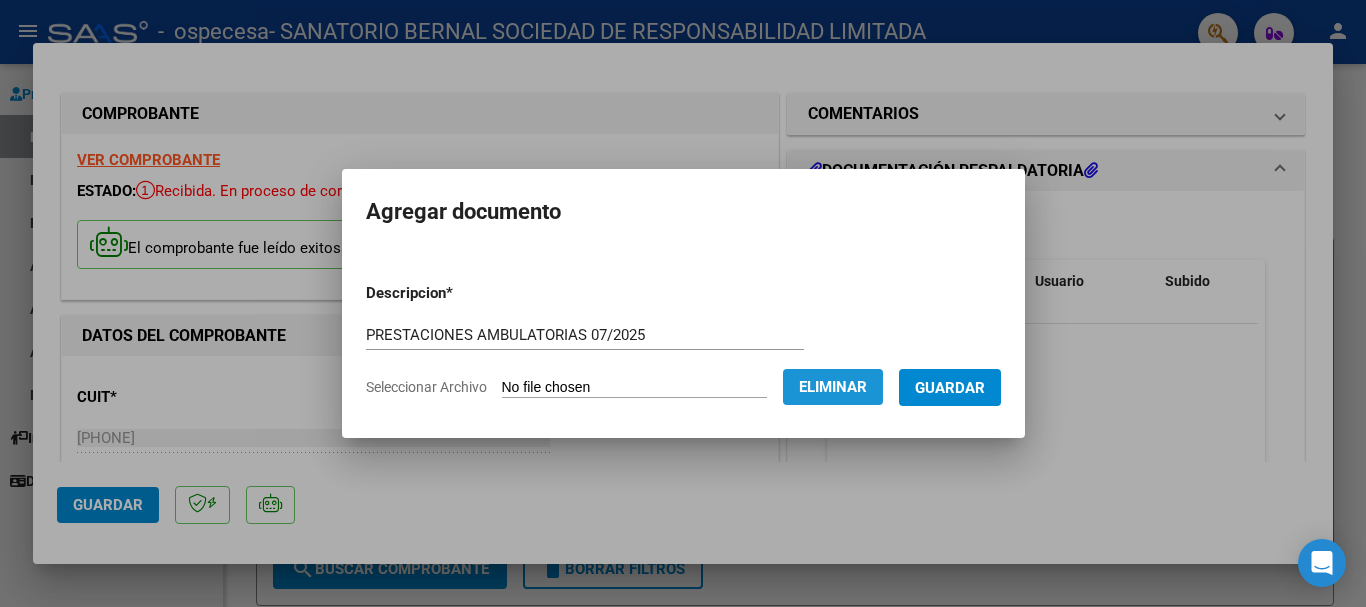 click on "Eliminar" 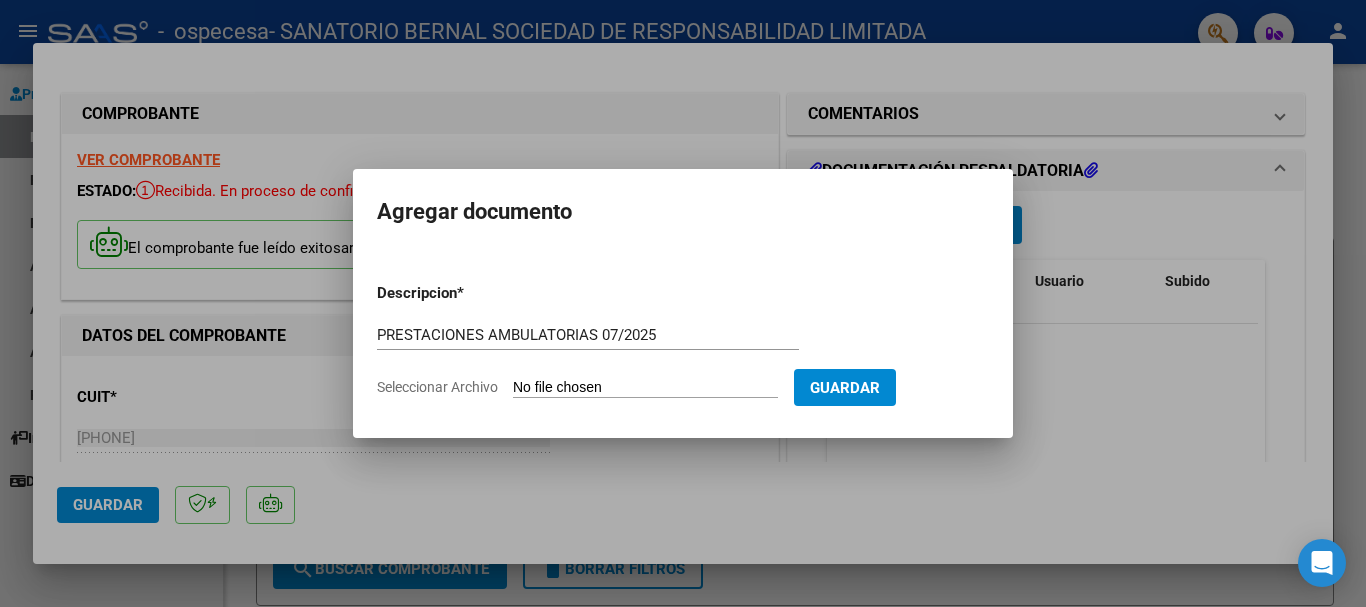 click on "Seleccionar Archivo" 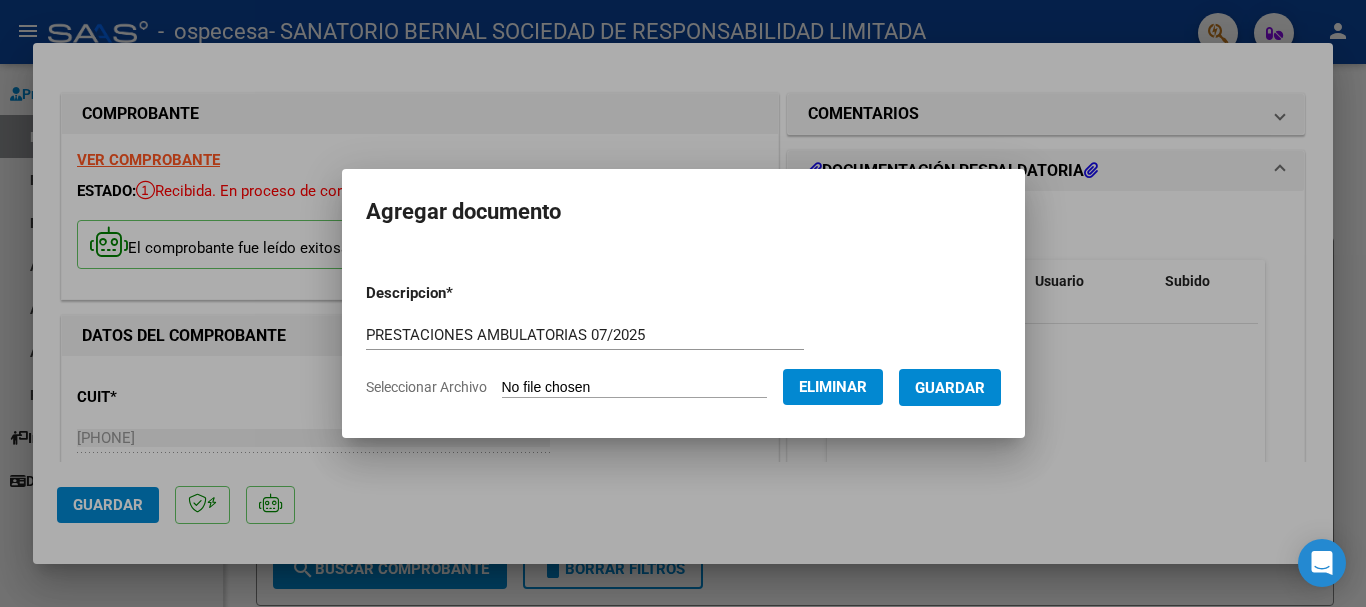 click on "Guardar" at bounding box center (950, 388) 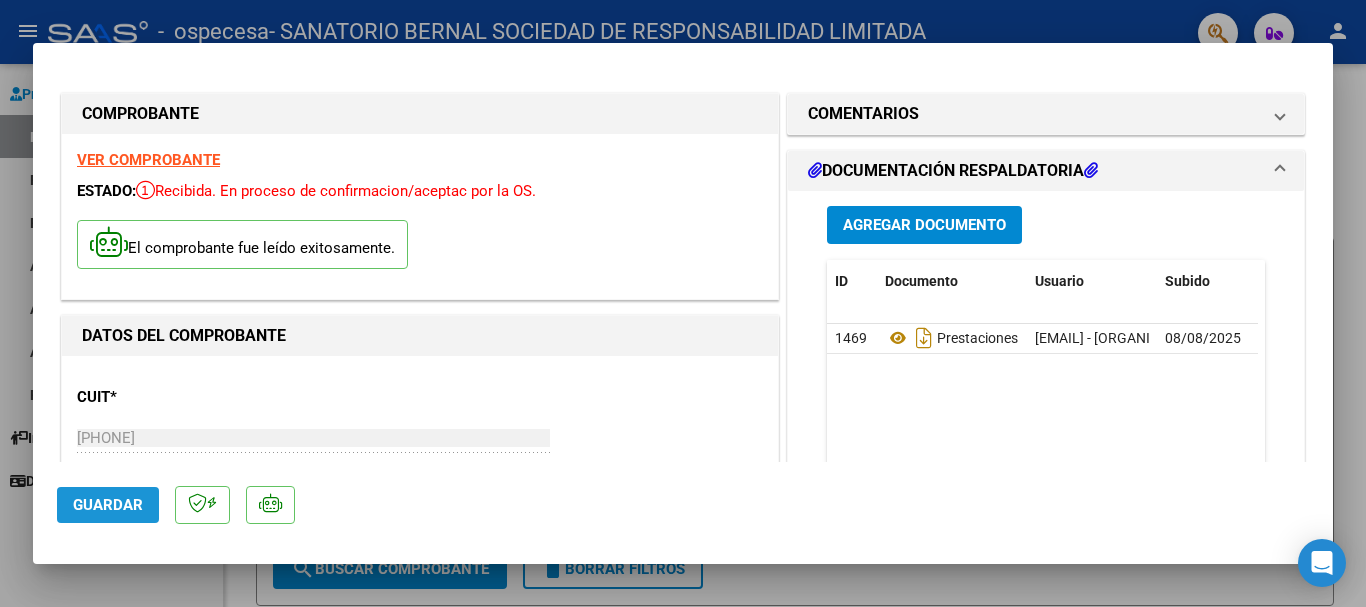 click on "Guardar" 